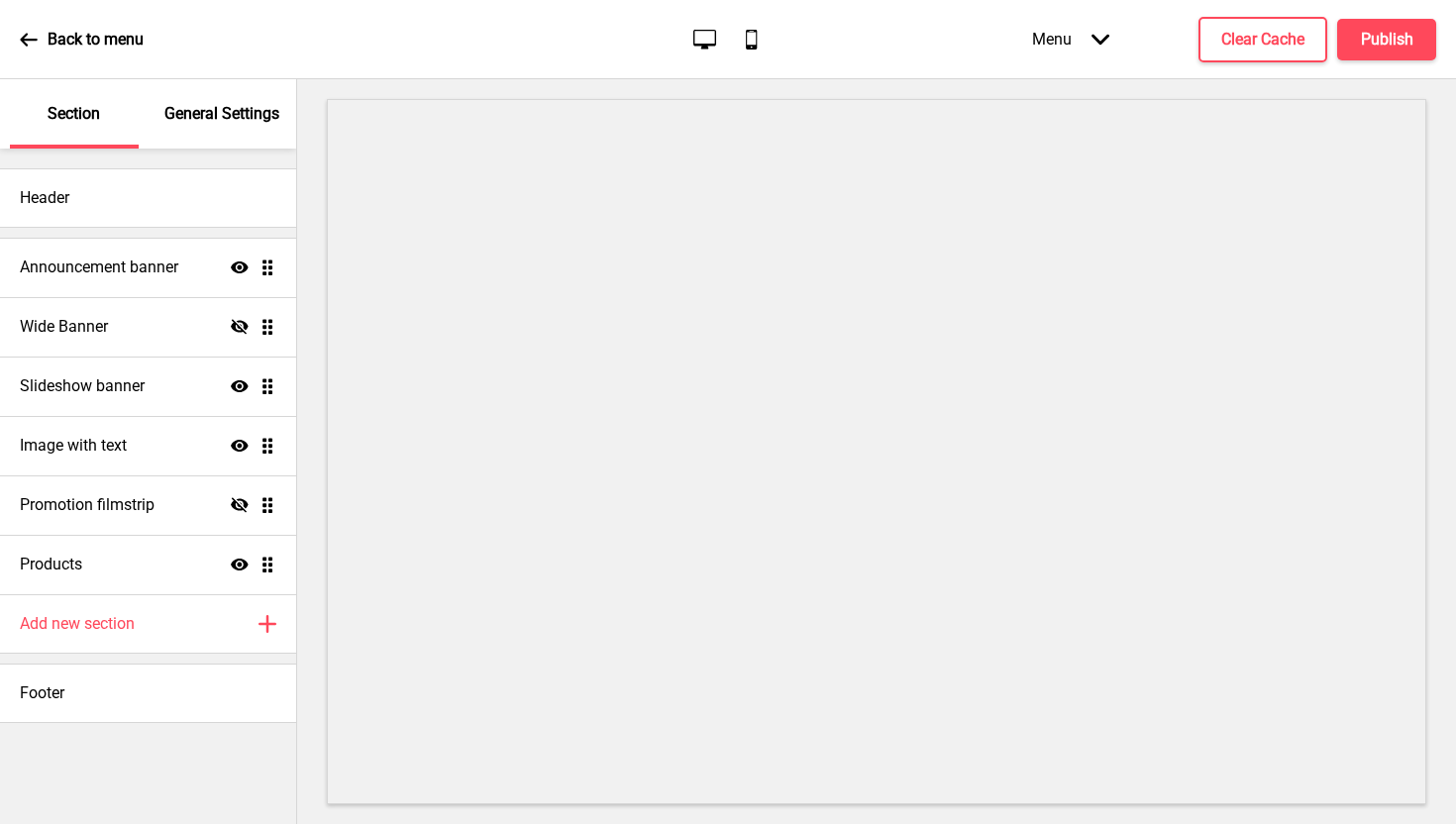 scroll, scrollTop: 0, scrollLeft: 0, axis: both 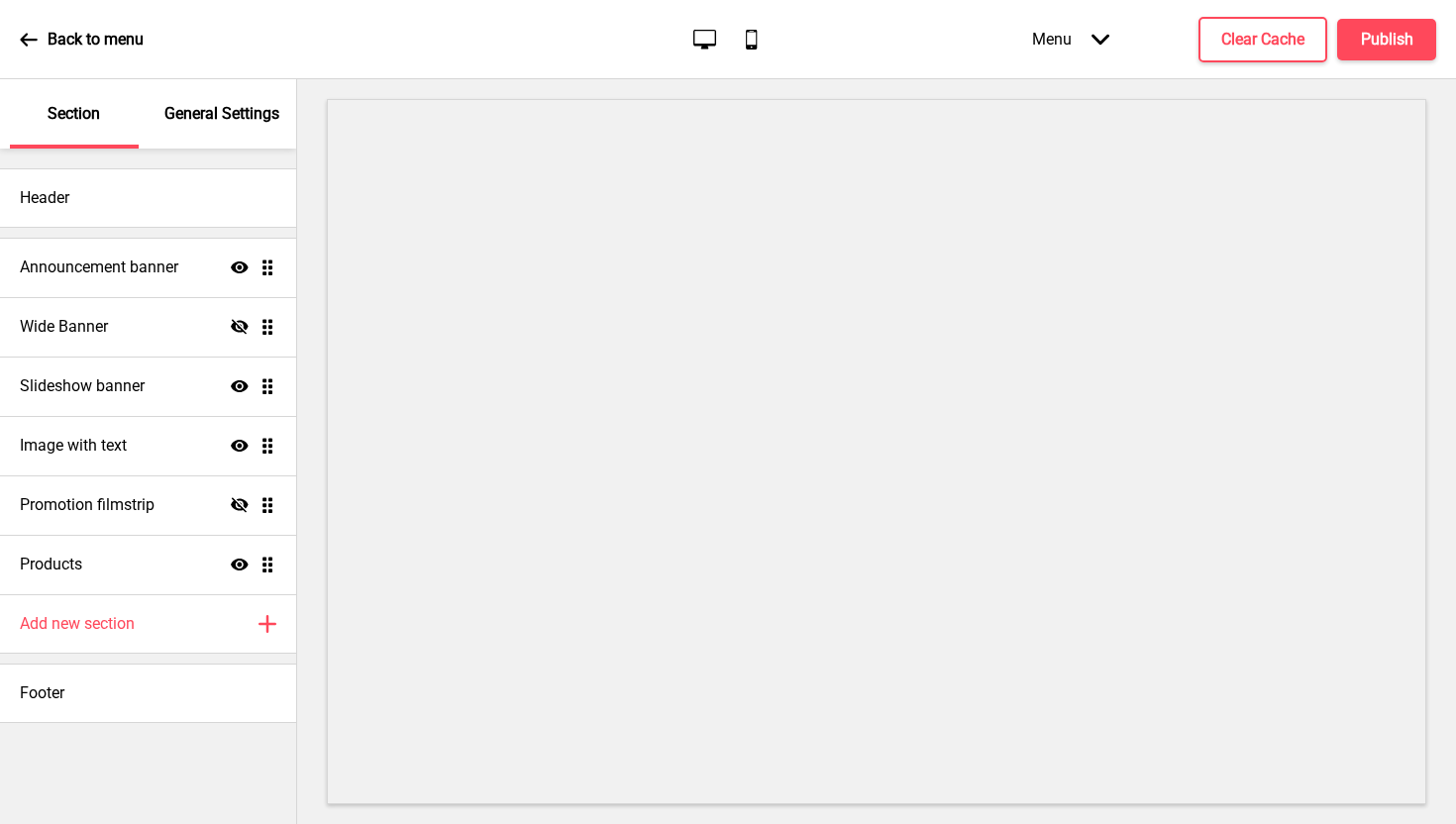 click on "General Settings" at bounding box center [222, 114] 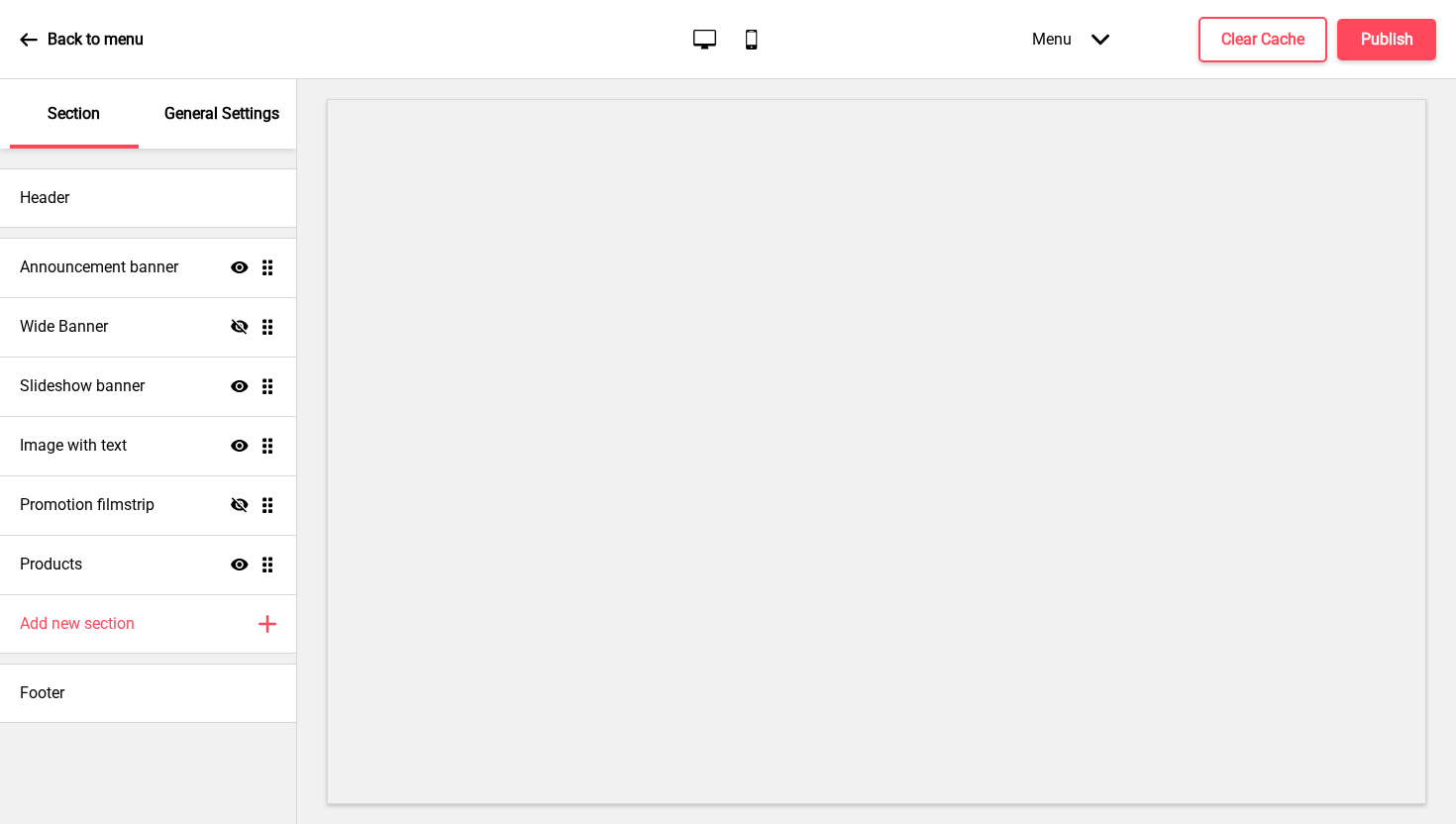 scroll, scrollTop: 0, scrollLeft: 0, axis: both 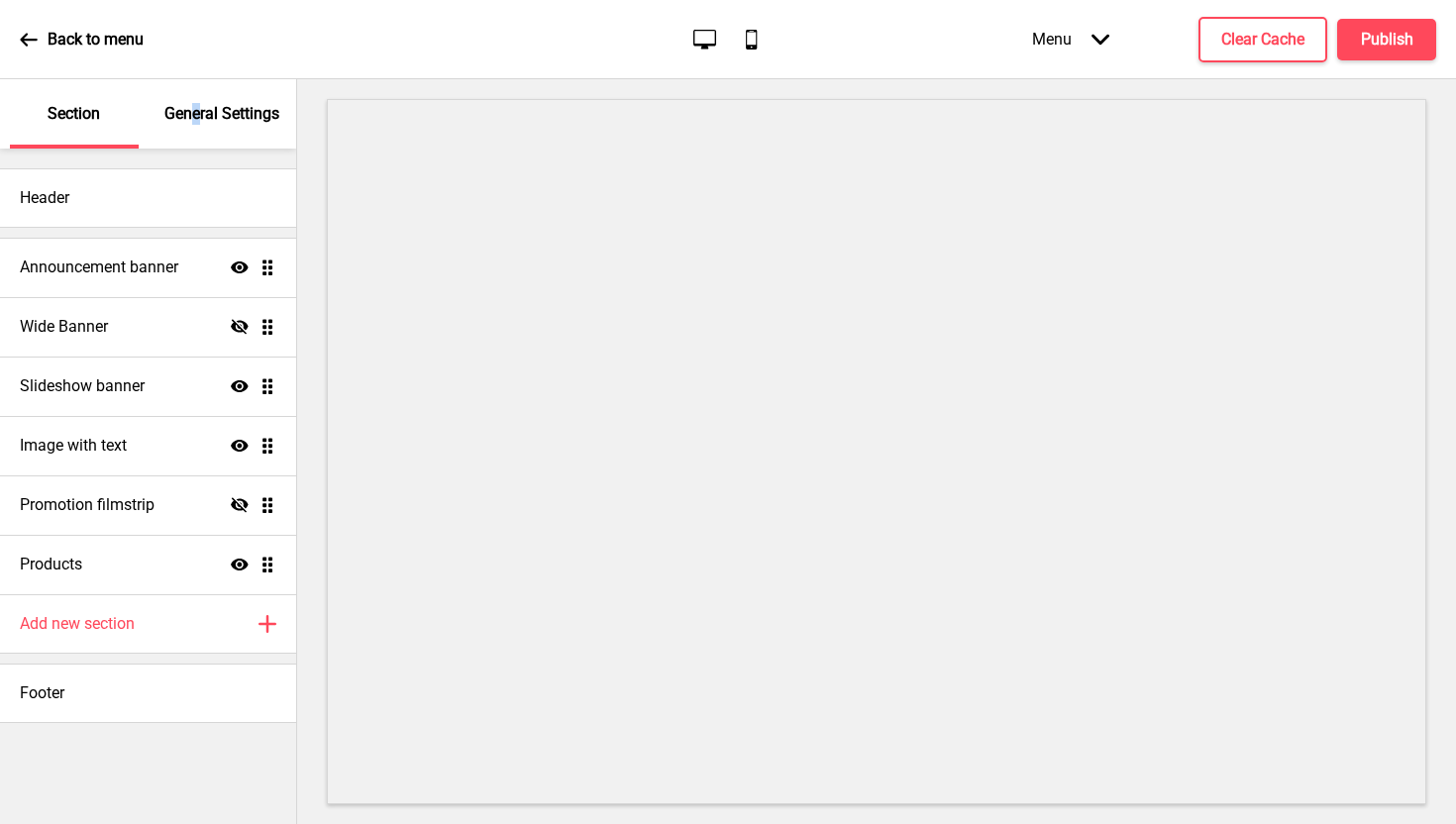 click on "General Settings" at bounding box center [222, 114] 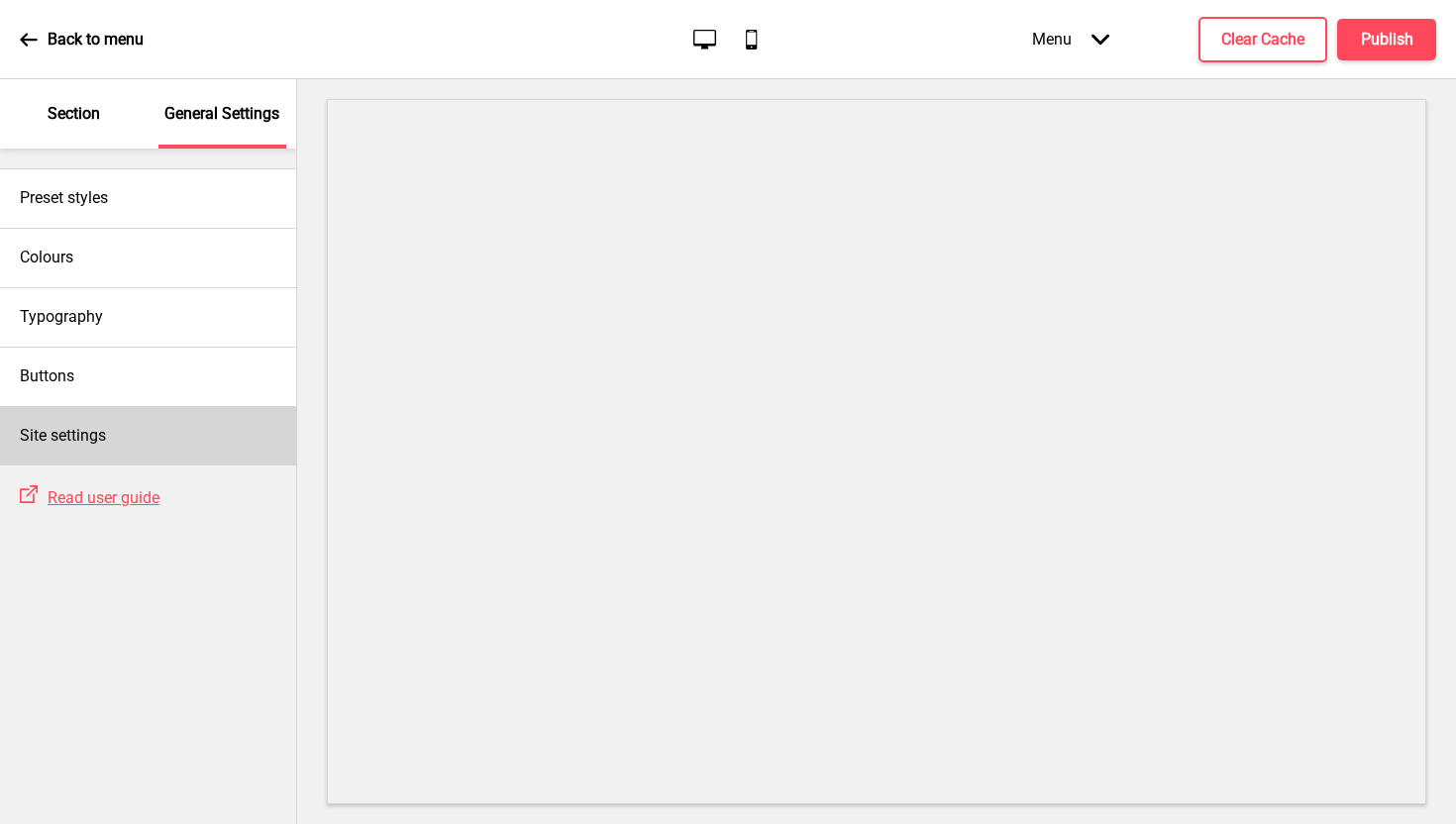 click on "Site settings" at bounding box center [148, 436] 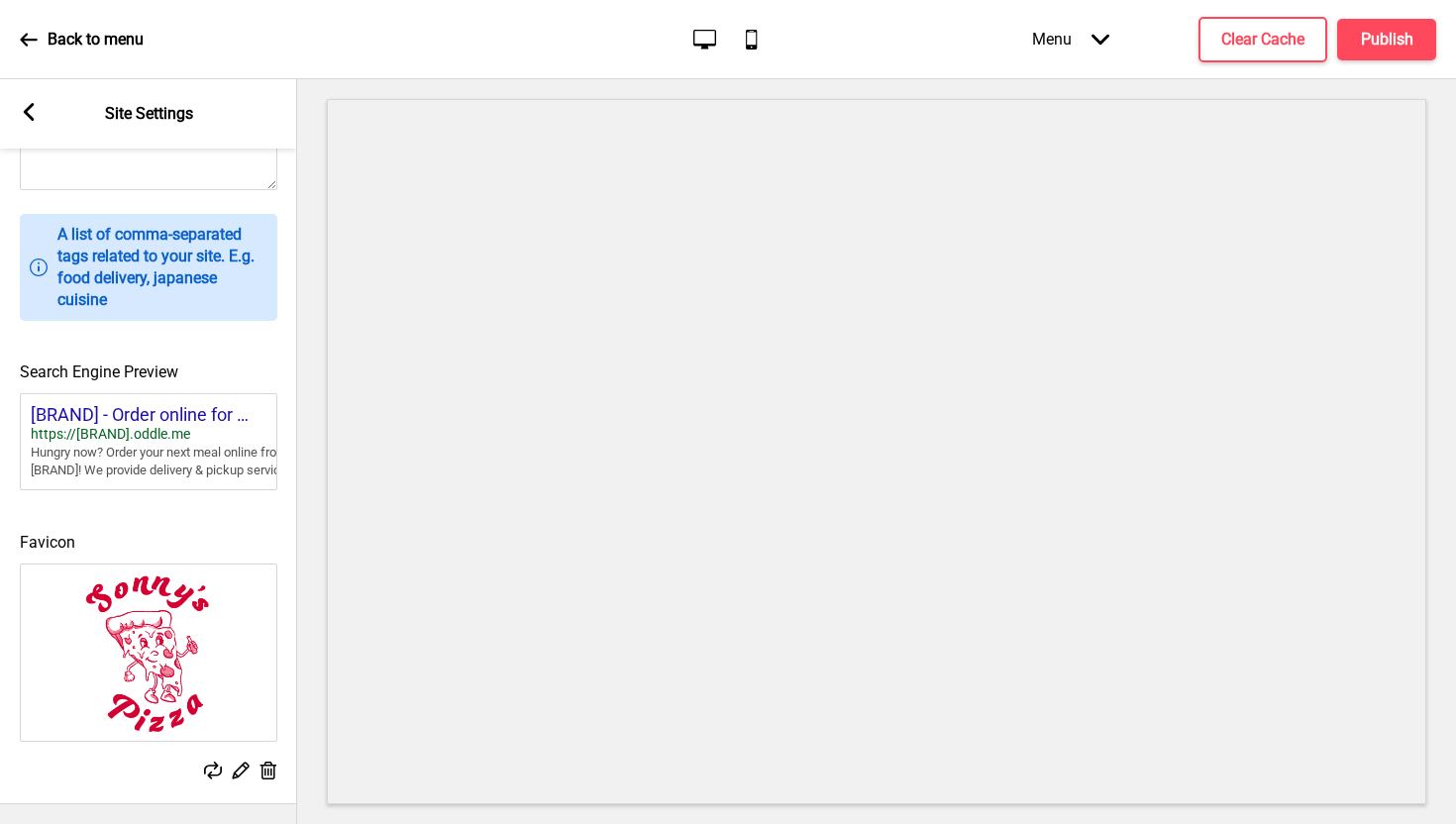 scroll, scrollTop: 0, scrollLeft: 0, axis: both 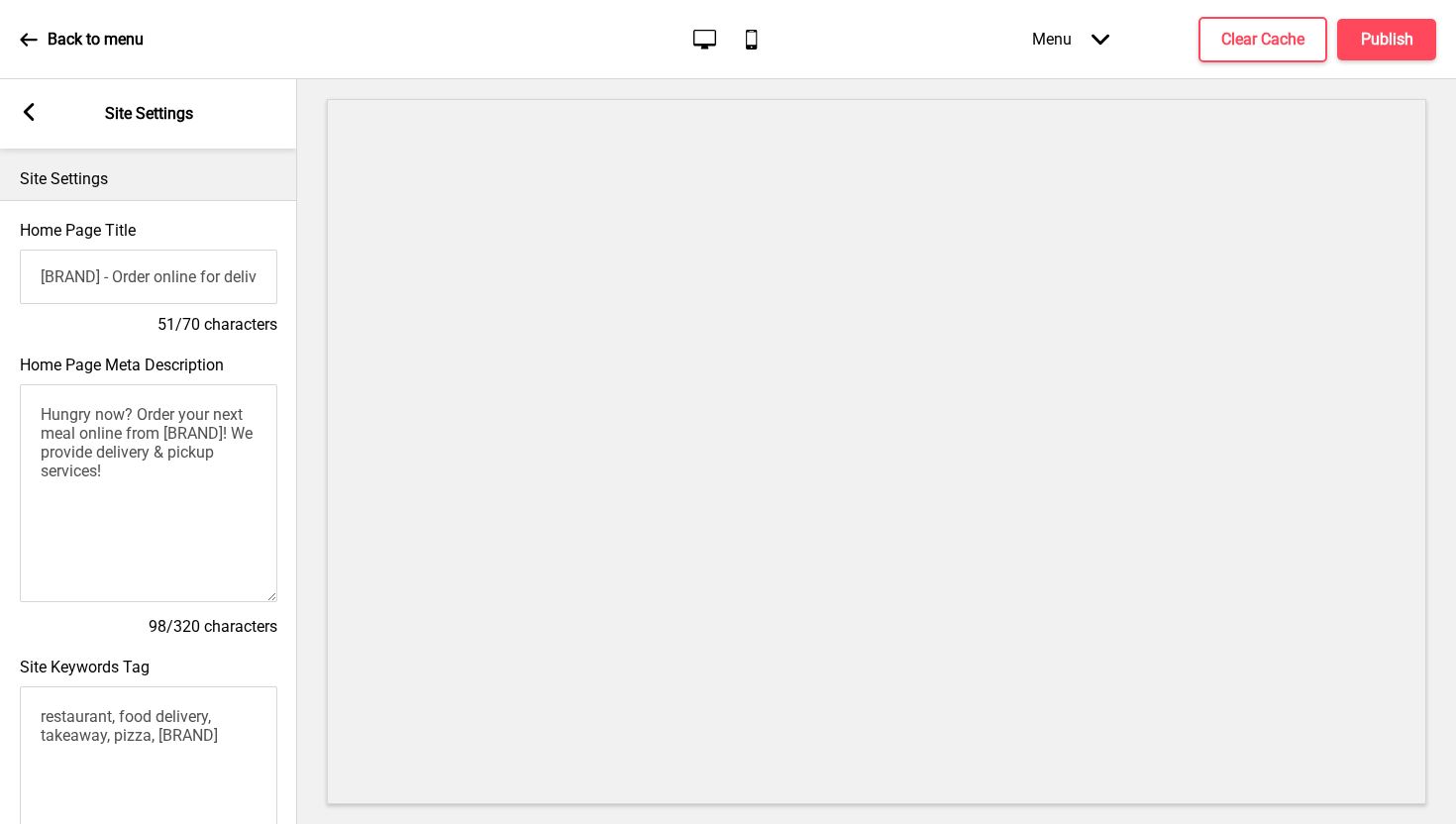 click 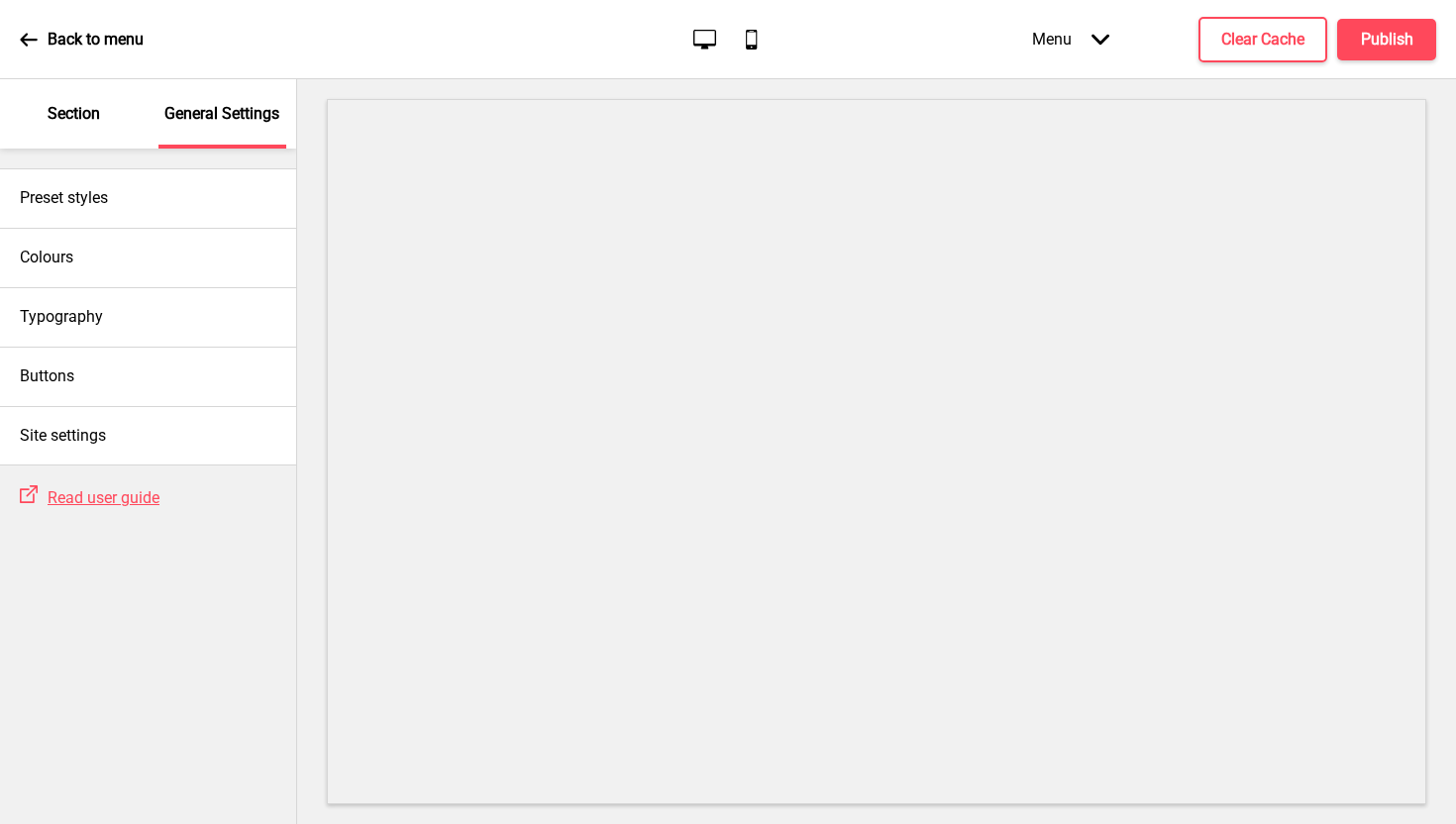 click on "General Settings" at bounding box center [222, 114] 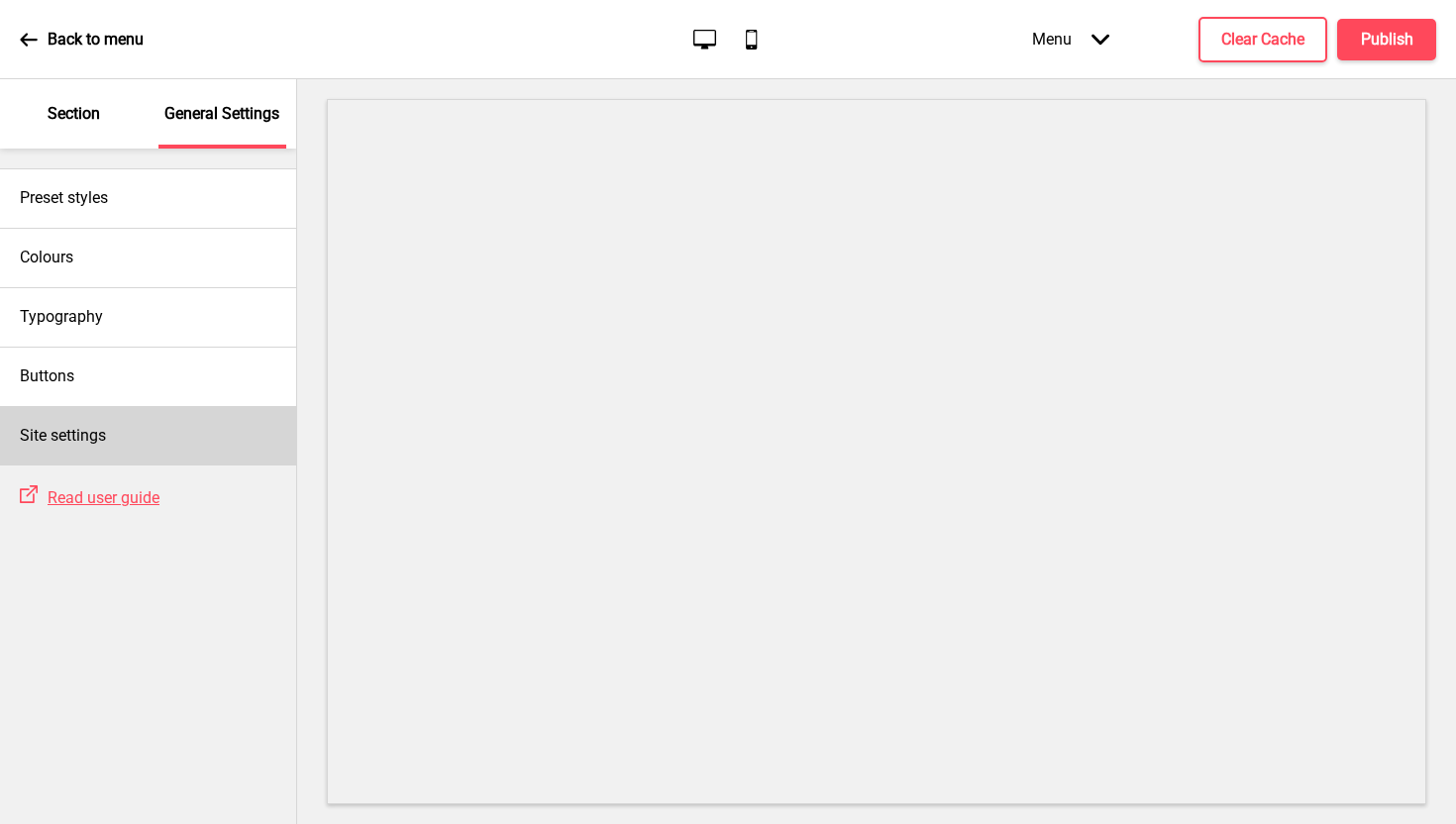 click on "Site settings" at bounding box center [148, 436] 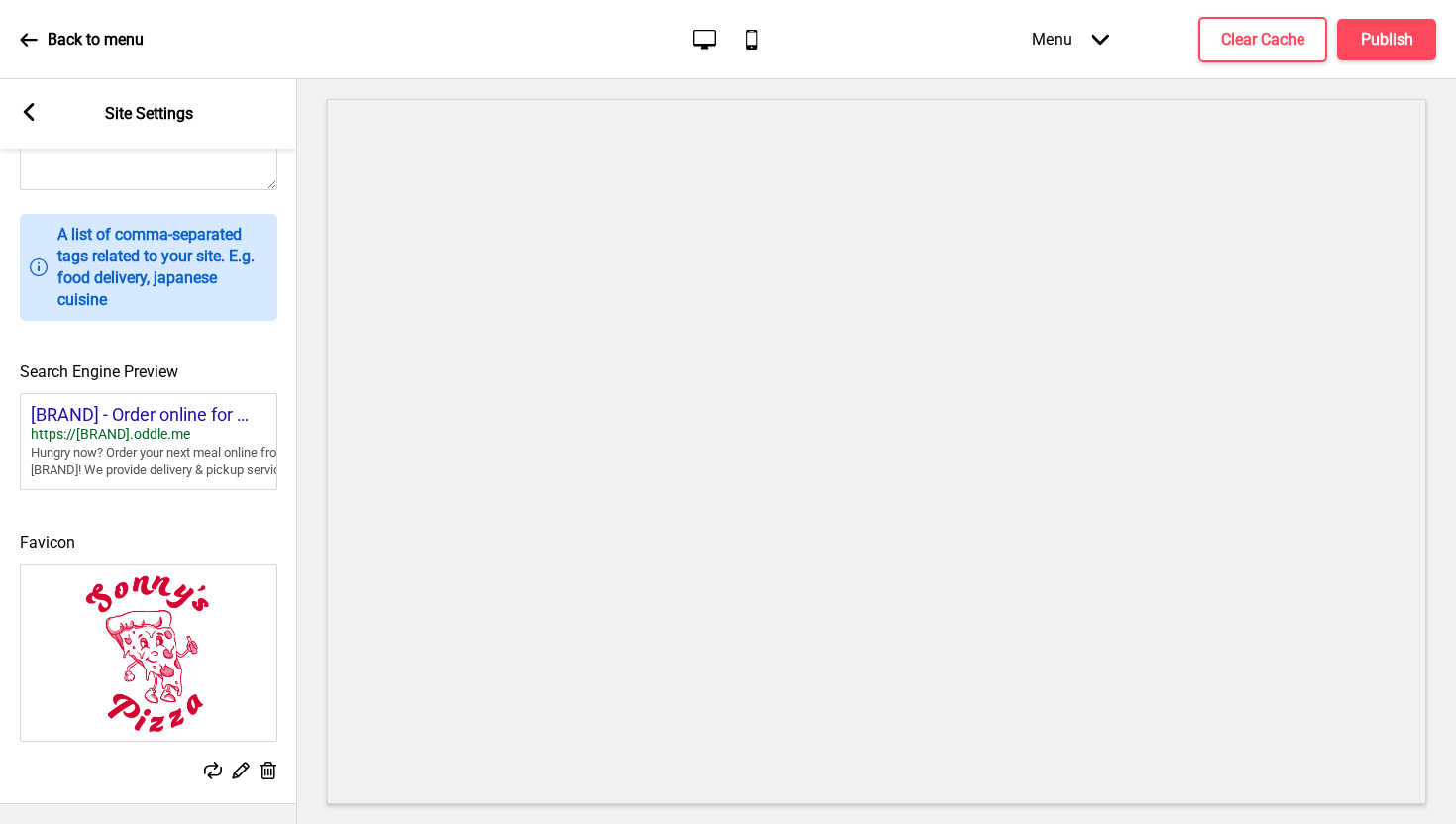 scroll, scrollTop: 0, scrollLeft: 0, axis: both 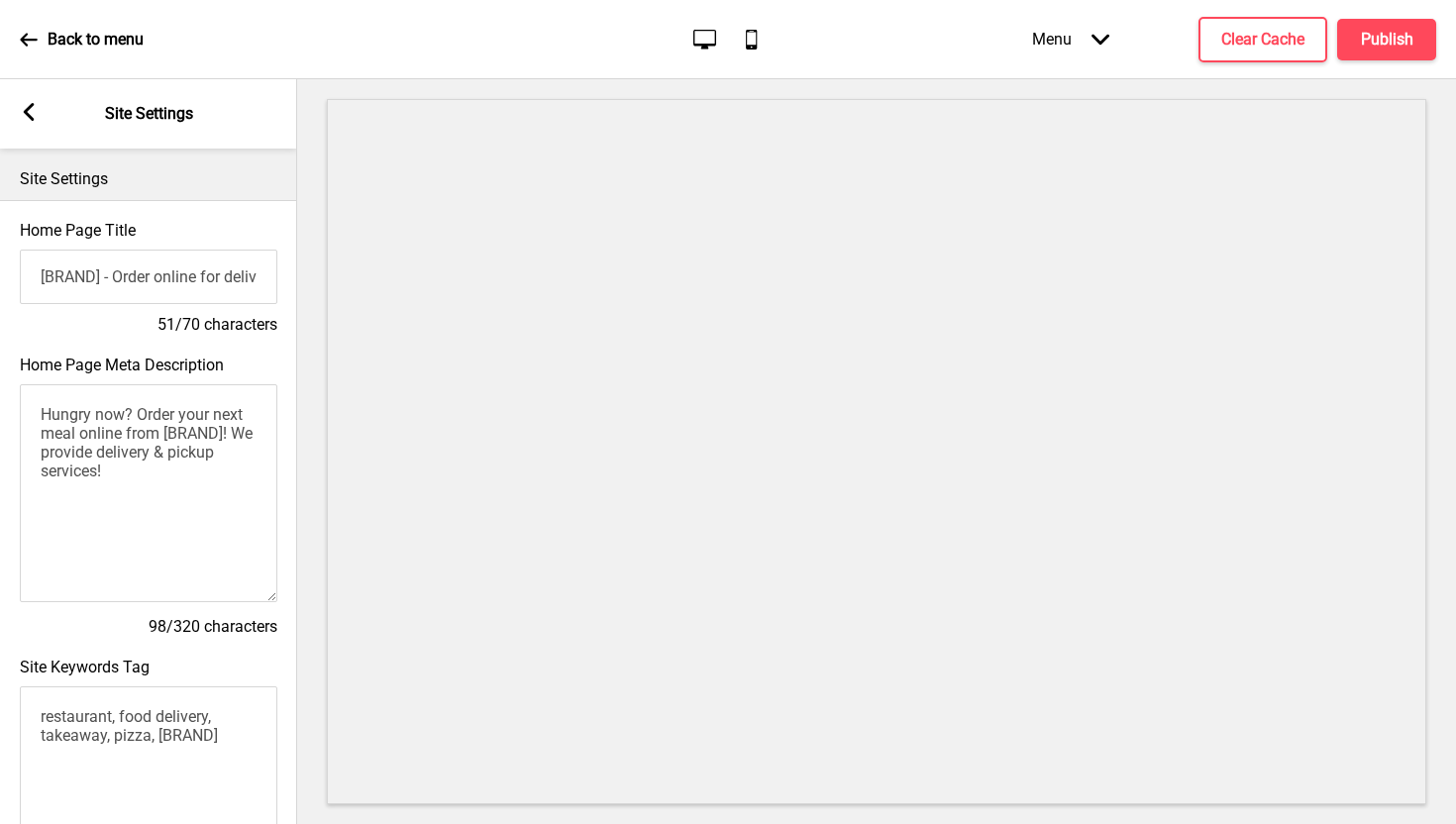 click 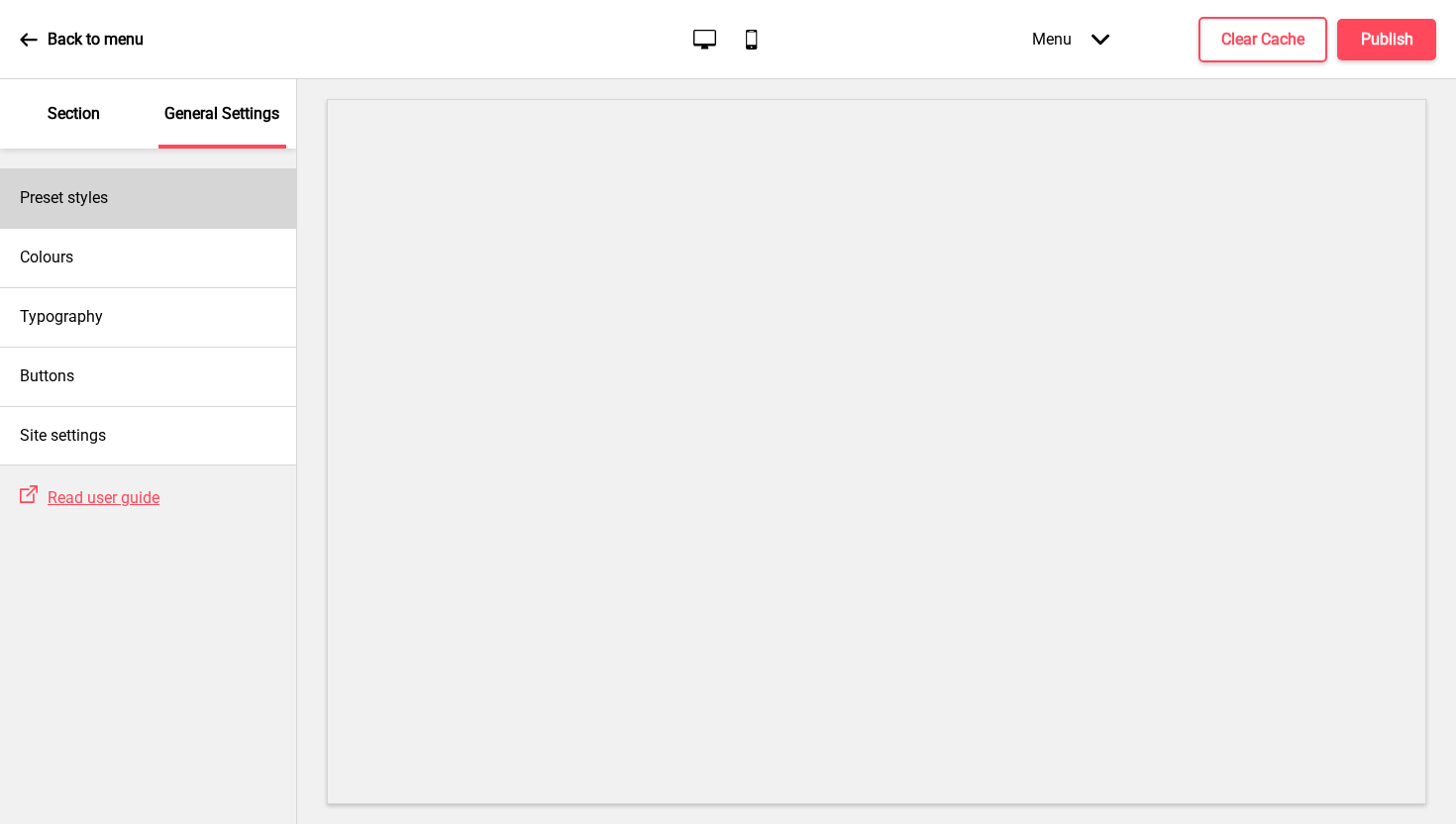 click on "Preset styles" at bounding box center [63, 198] 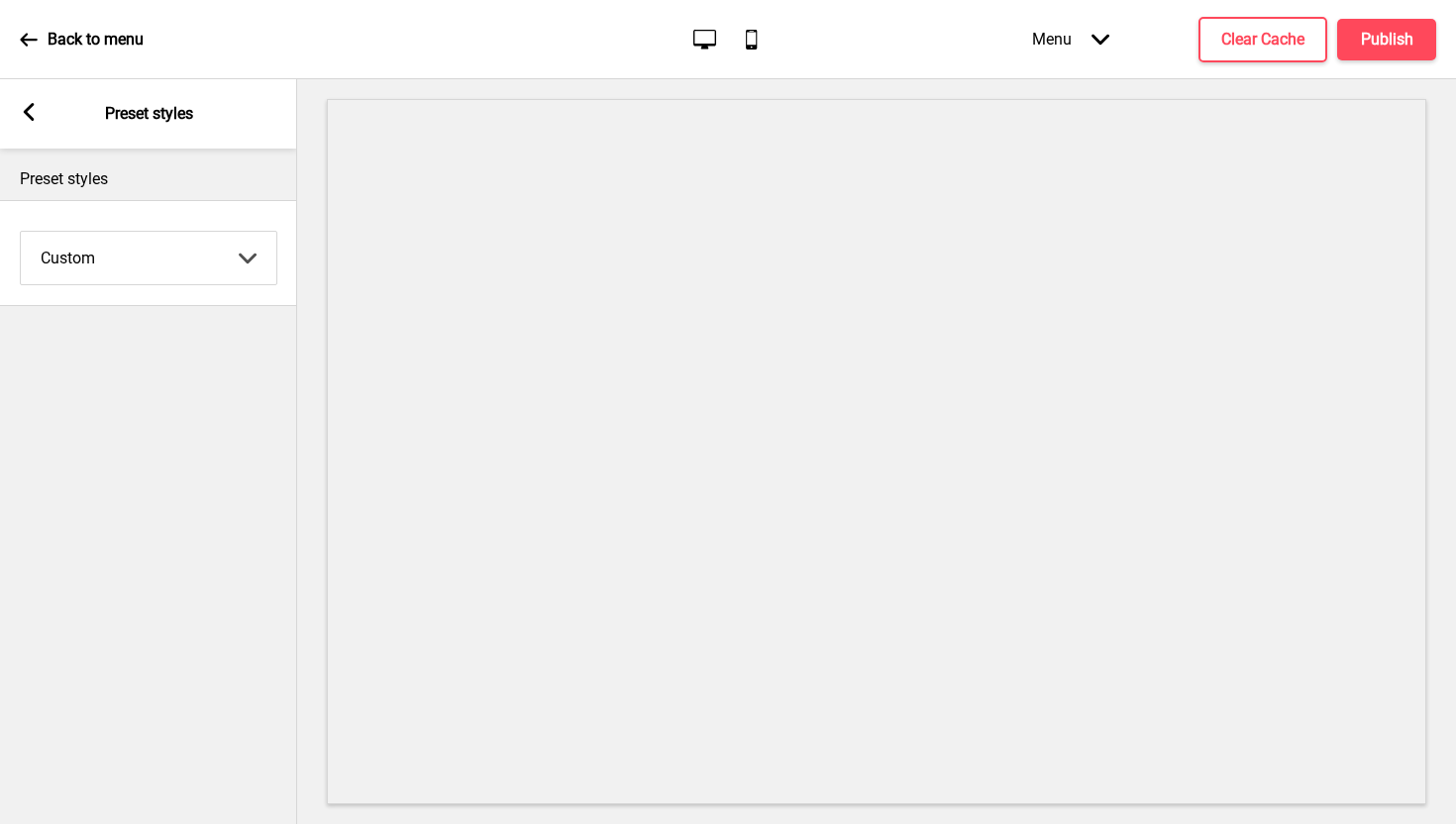 click on "Arrow left Preset styles" at bounding box center [149, 114] 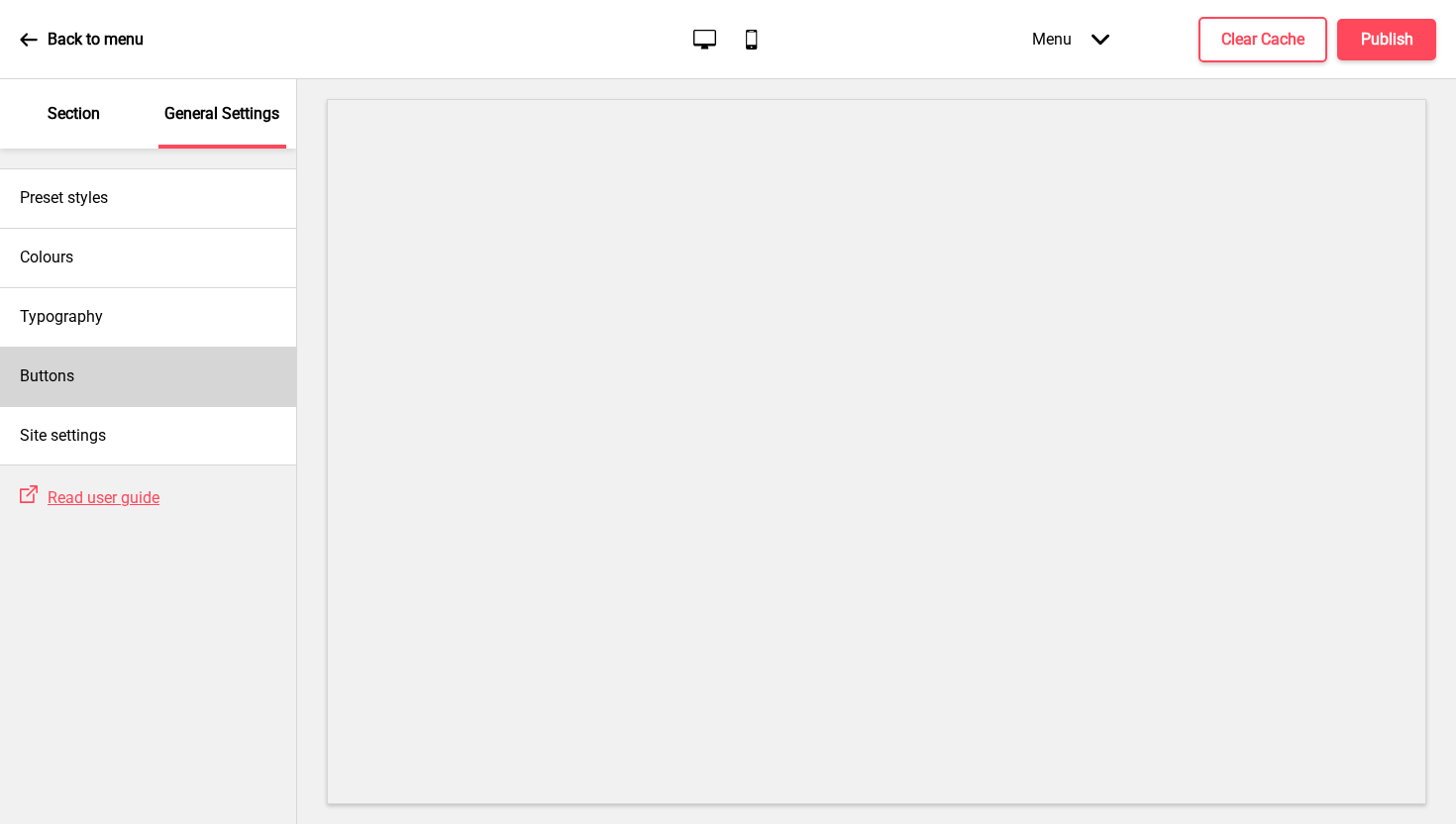 click on "Buttons" at bounding box center (148, 376) 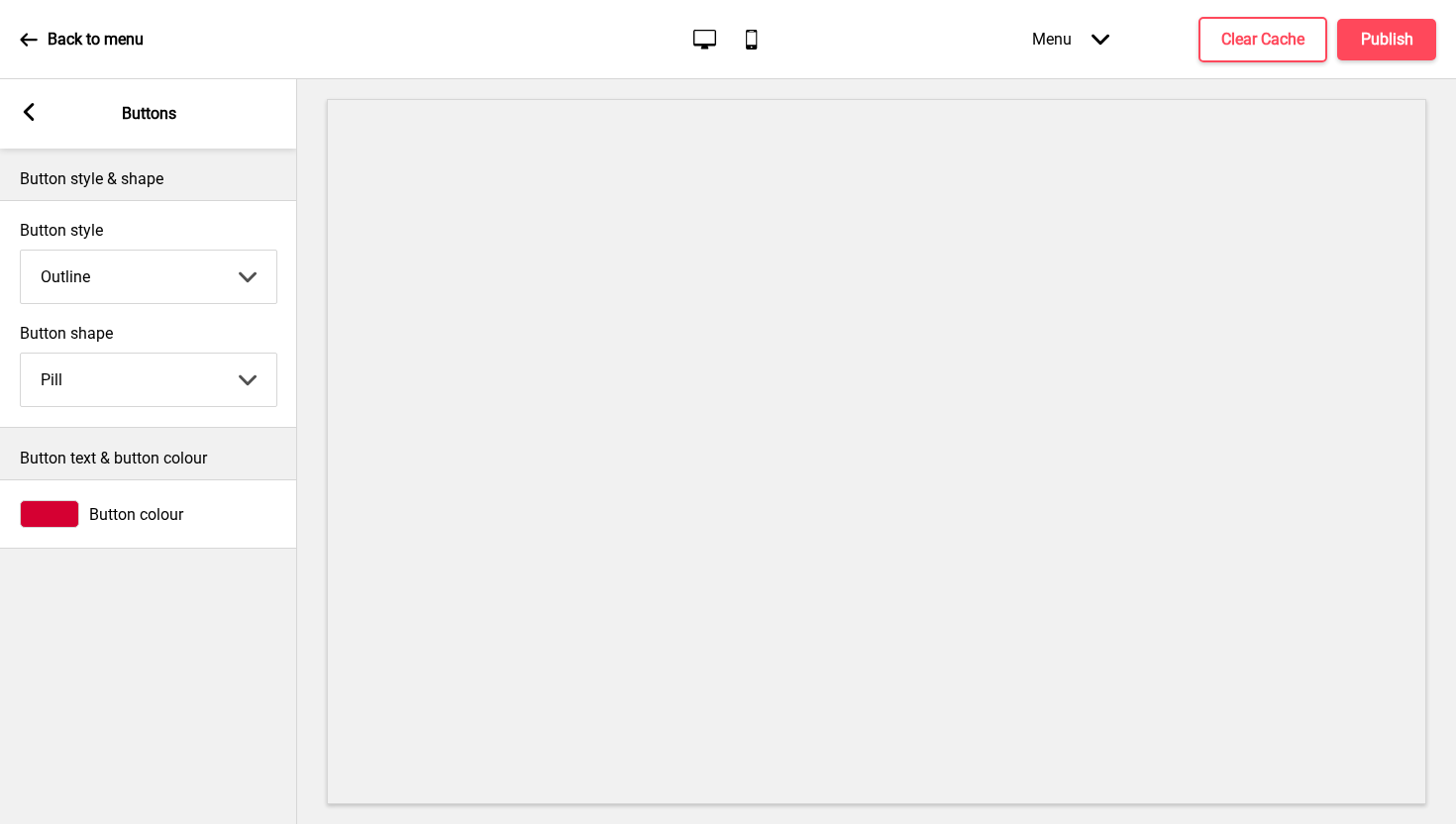 click on "Arrow left Buttons" at bounding box center [149, 114] 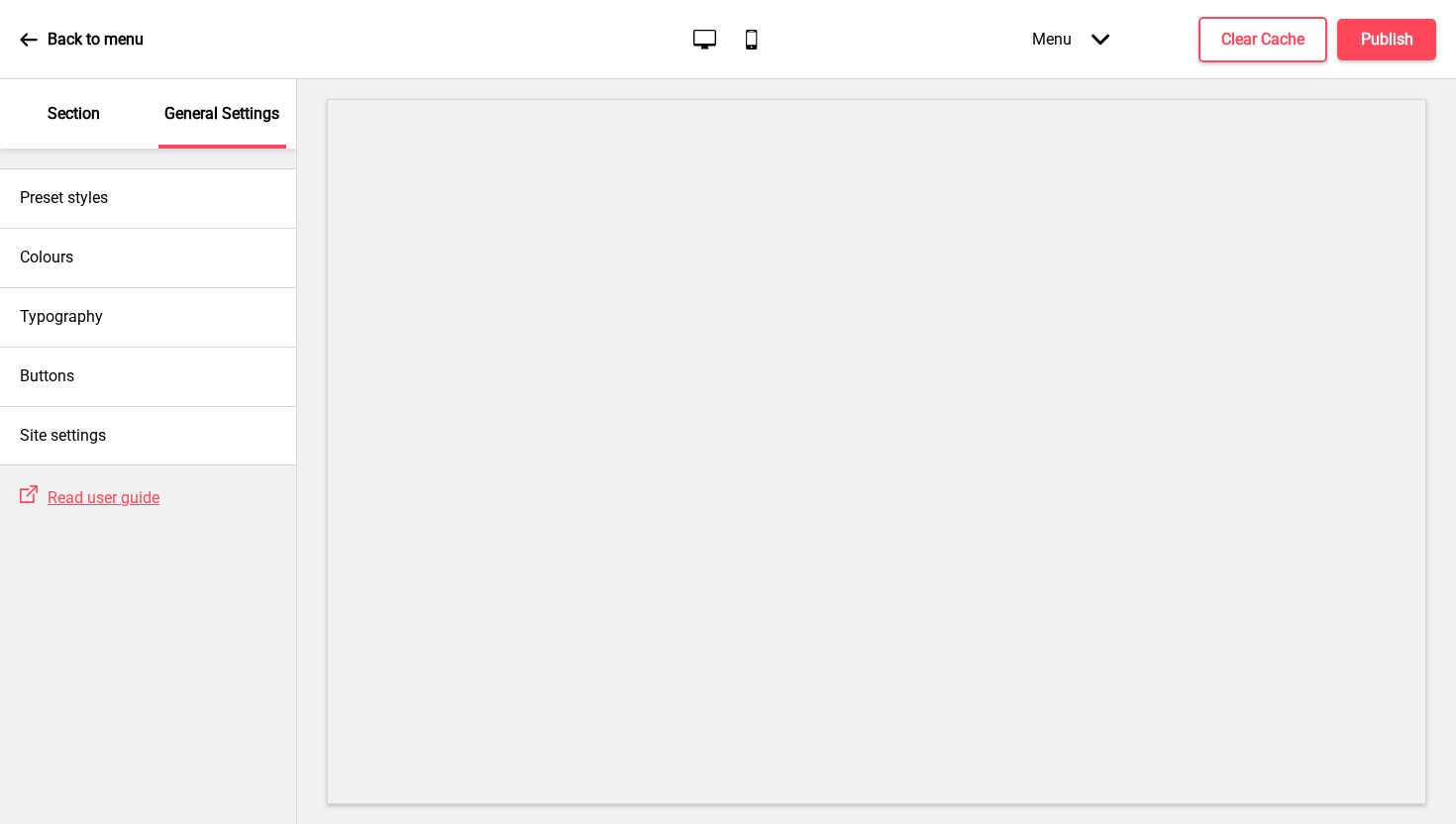 click on "Section" at bounding box center [73, 114] 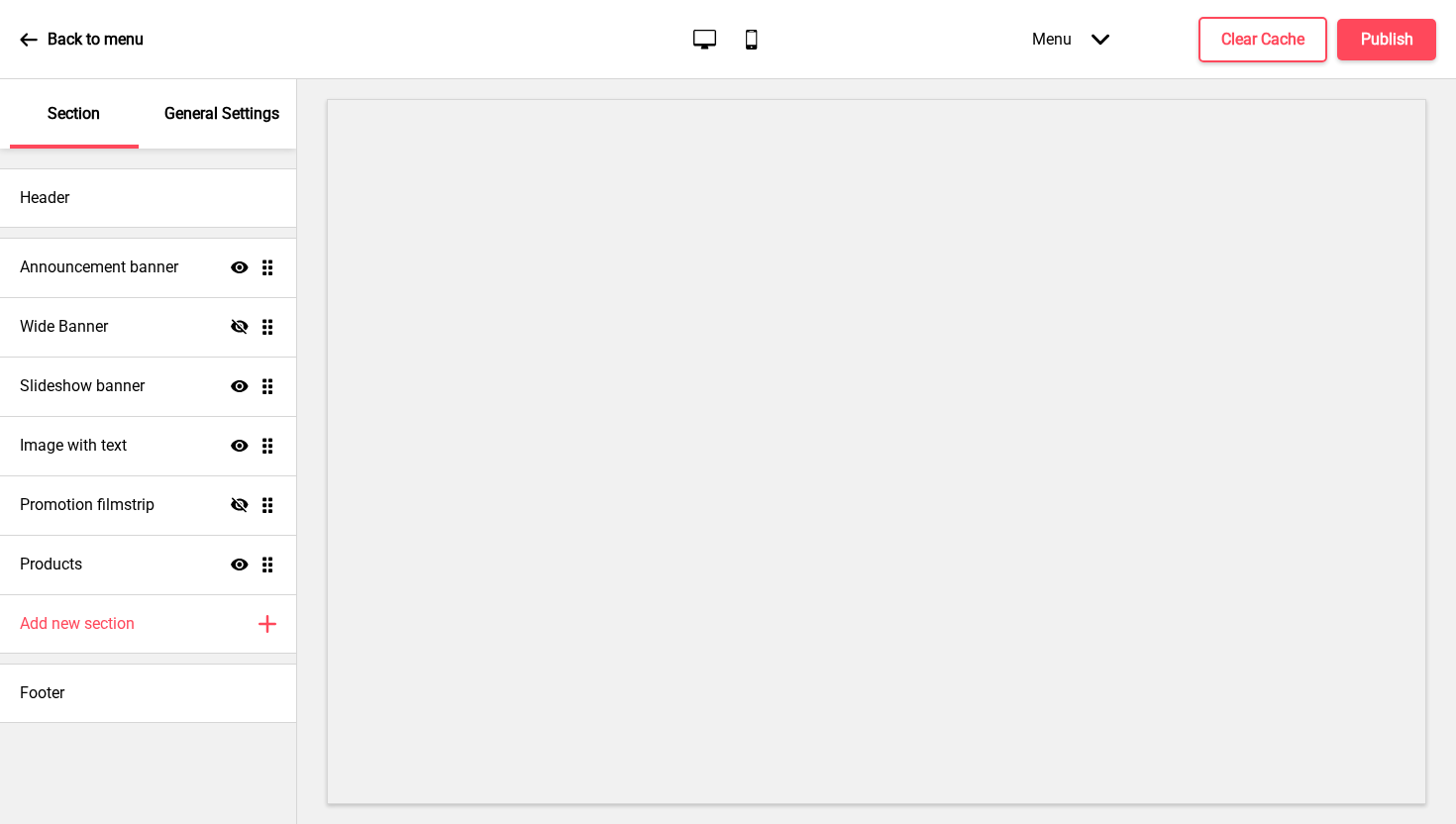 click on "Back to menu" at bounding box center [95, 40] 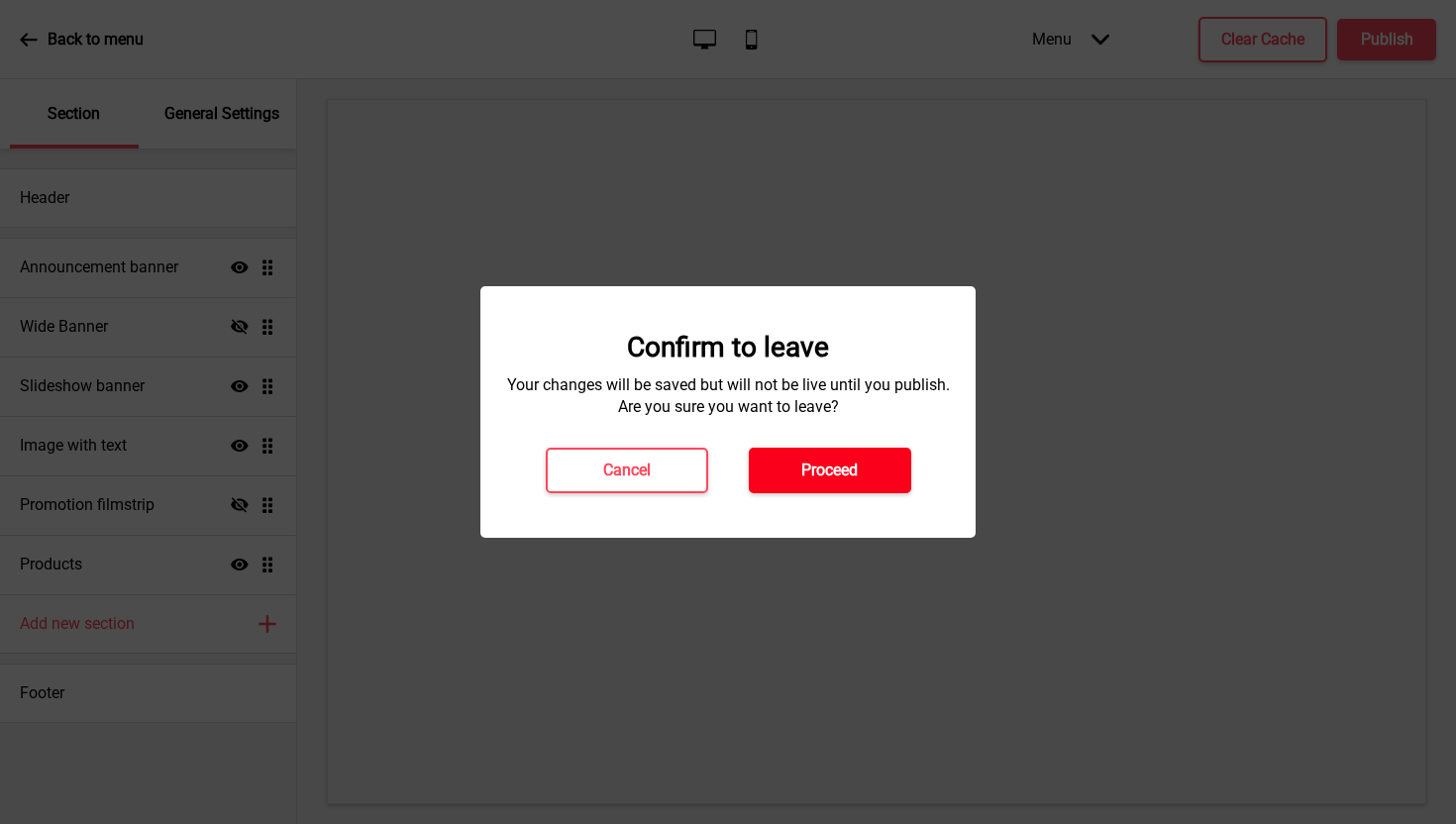 click on "Proceed" at bounding box center [829, 470] 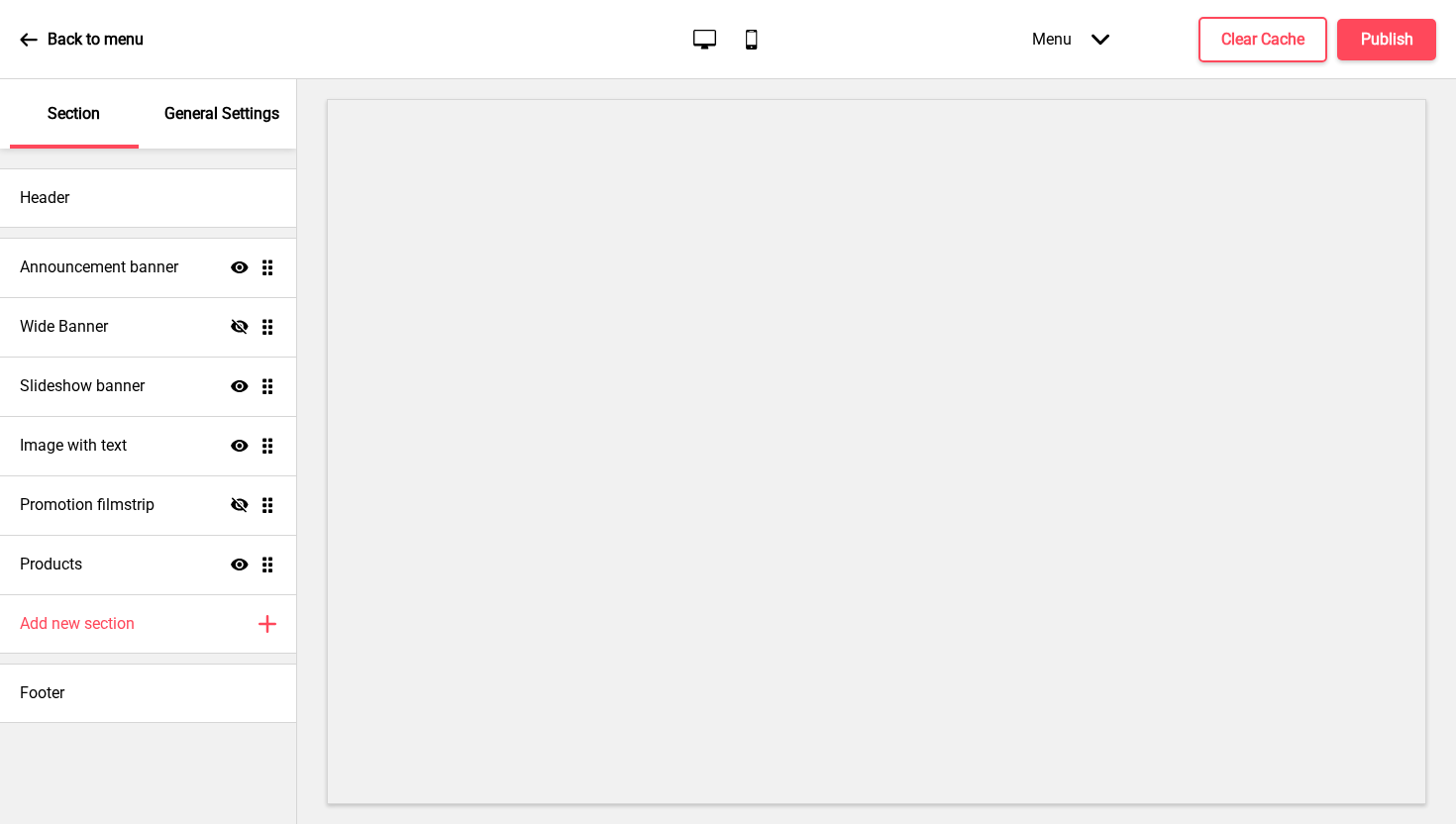 scroll, scrollTop: 0, scrollLeft: 0, axis: both 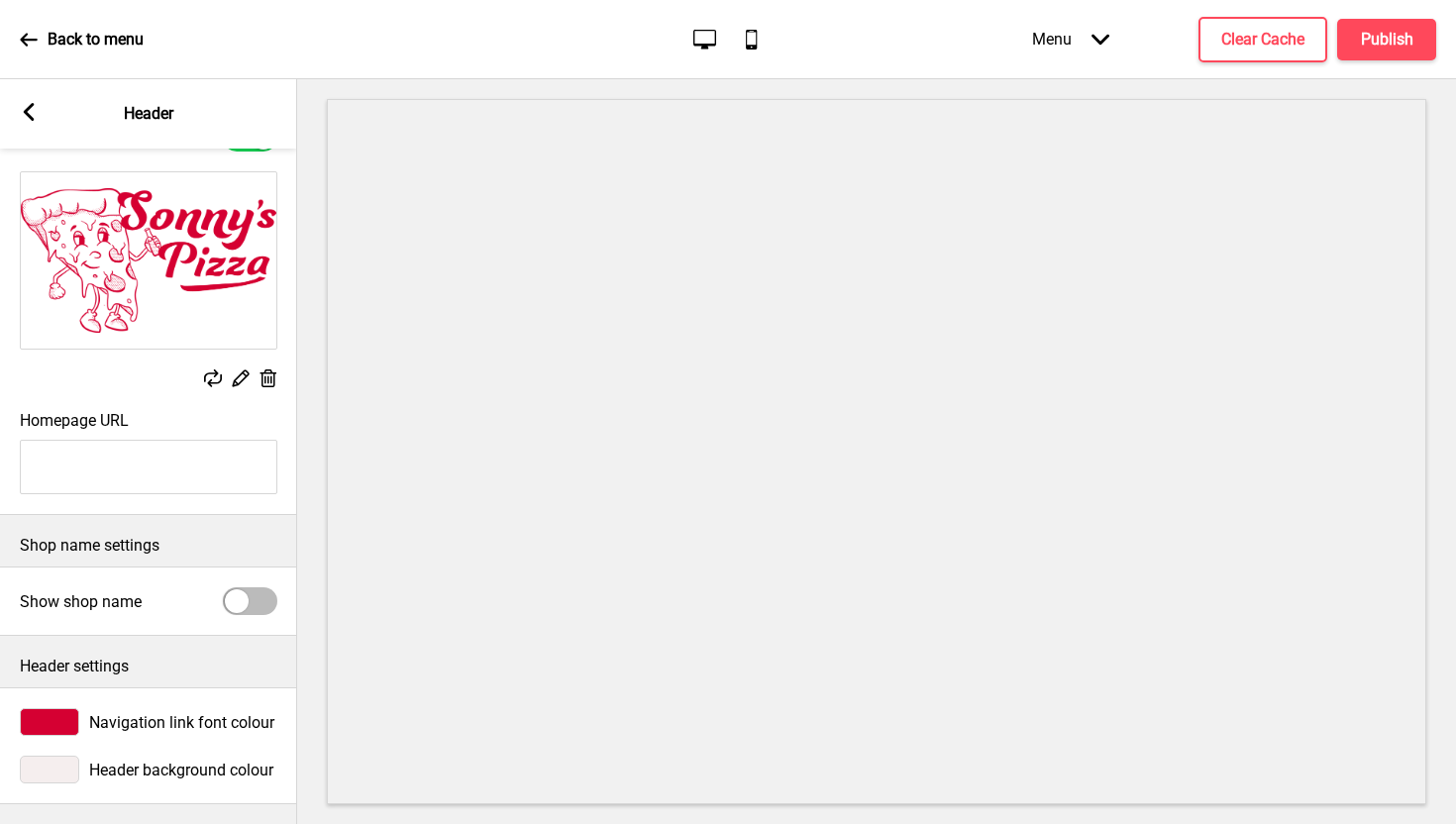 click on "Arrow left Header" at bounding box center (149, 114) 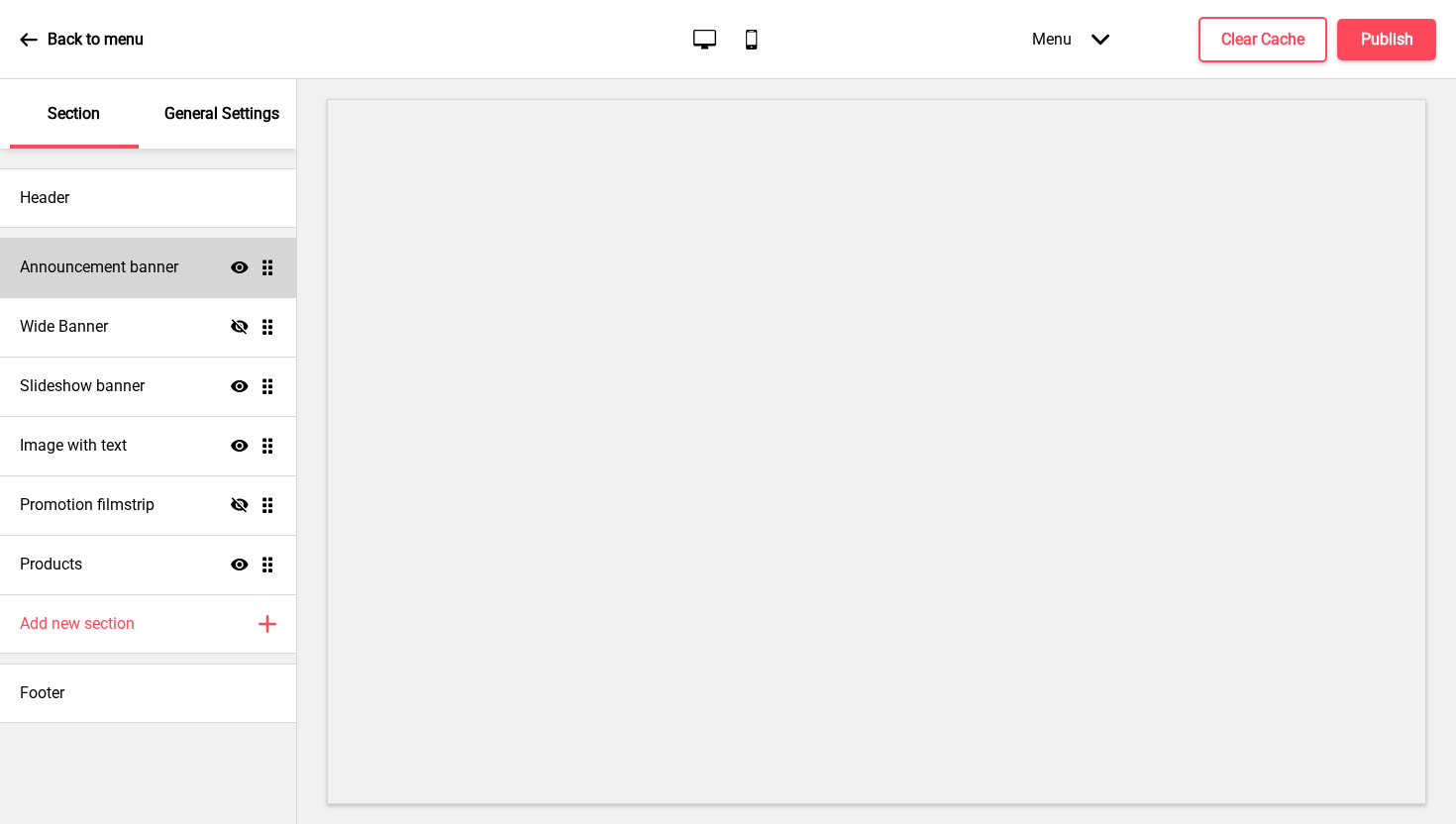 click on "Announcement banner Show Drag" at bounding box center (148, 267) 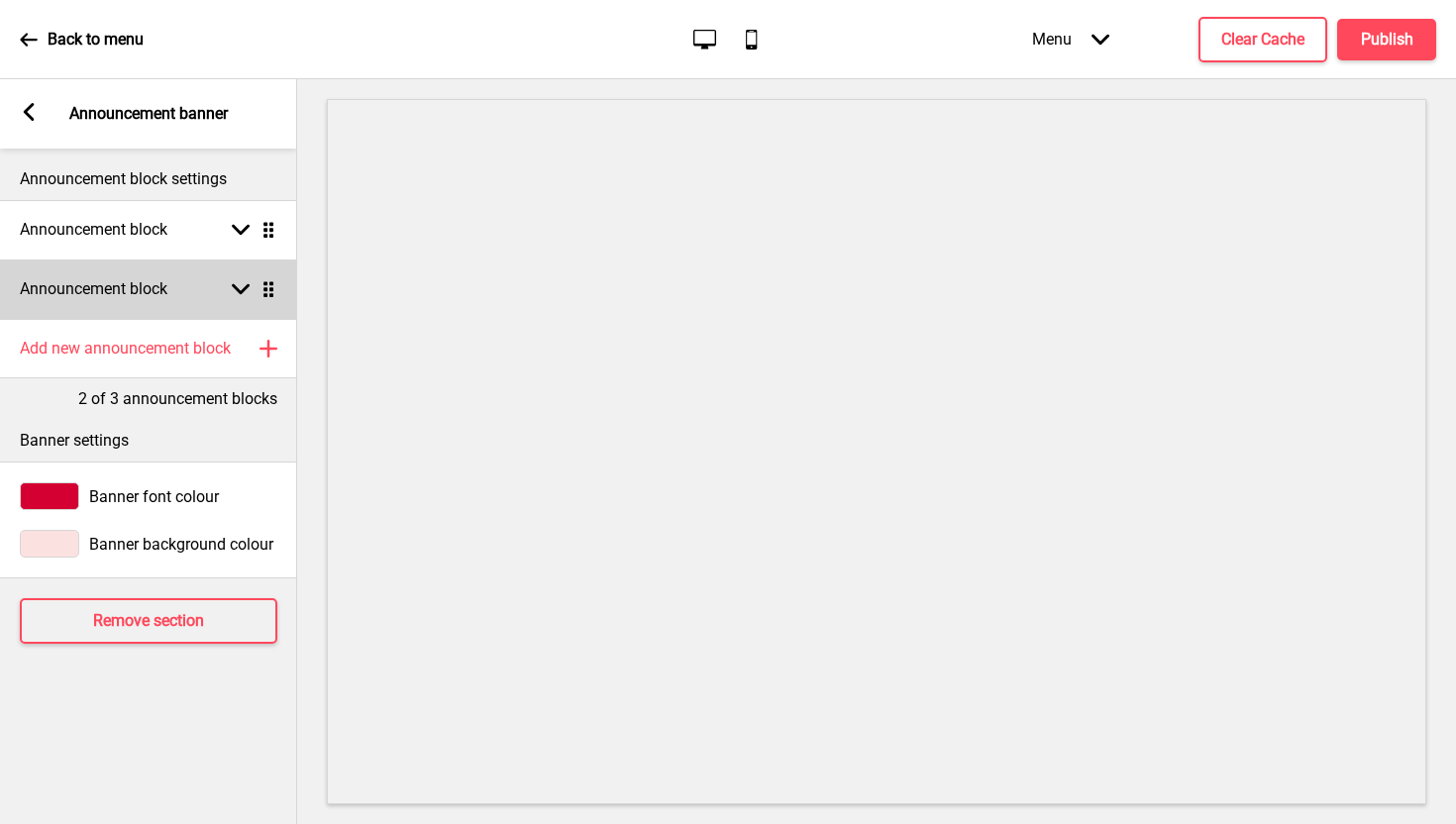 click on "Announcement block" at bounding box center (93, 289) 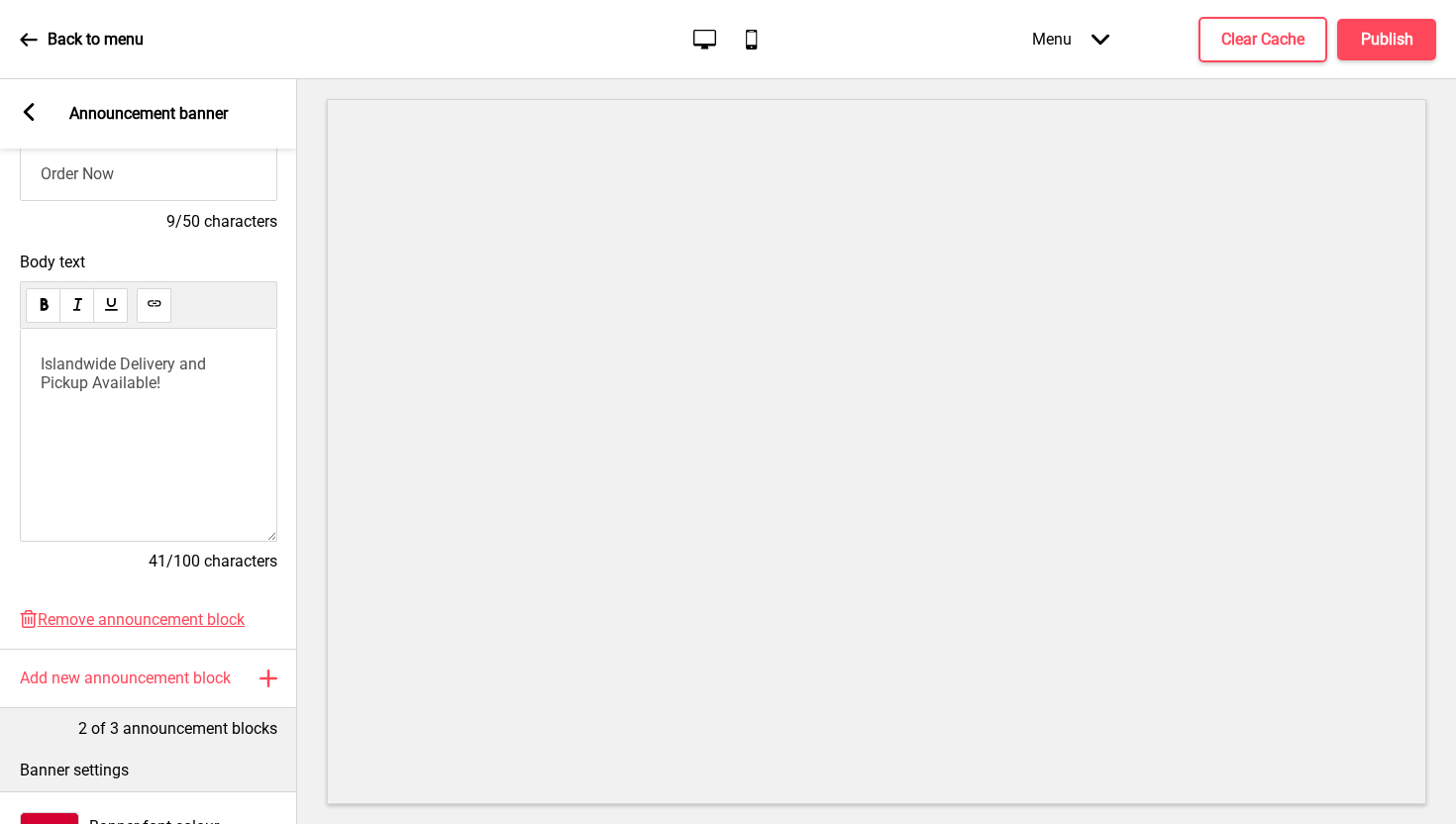 scroll, scrollTop: 0, scrollLeft: 0, axis: both 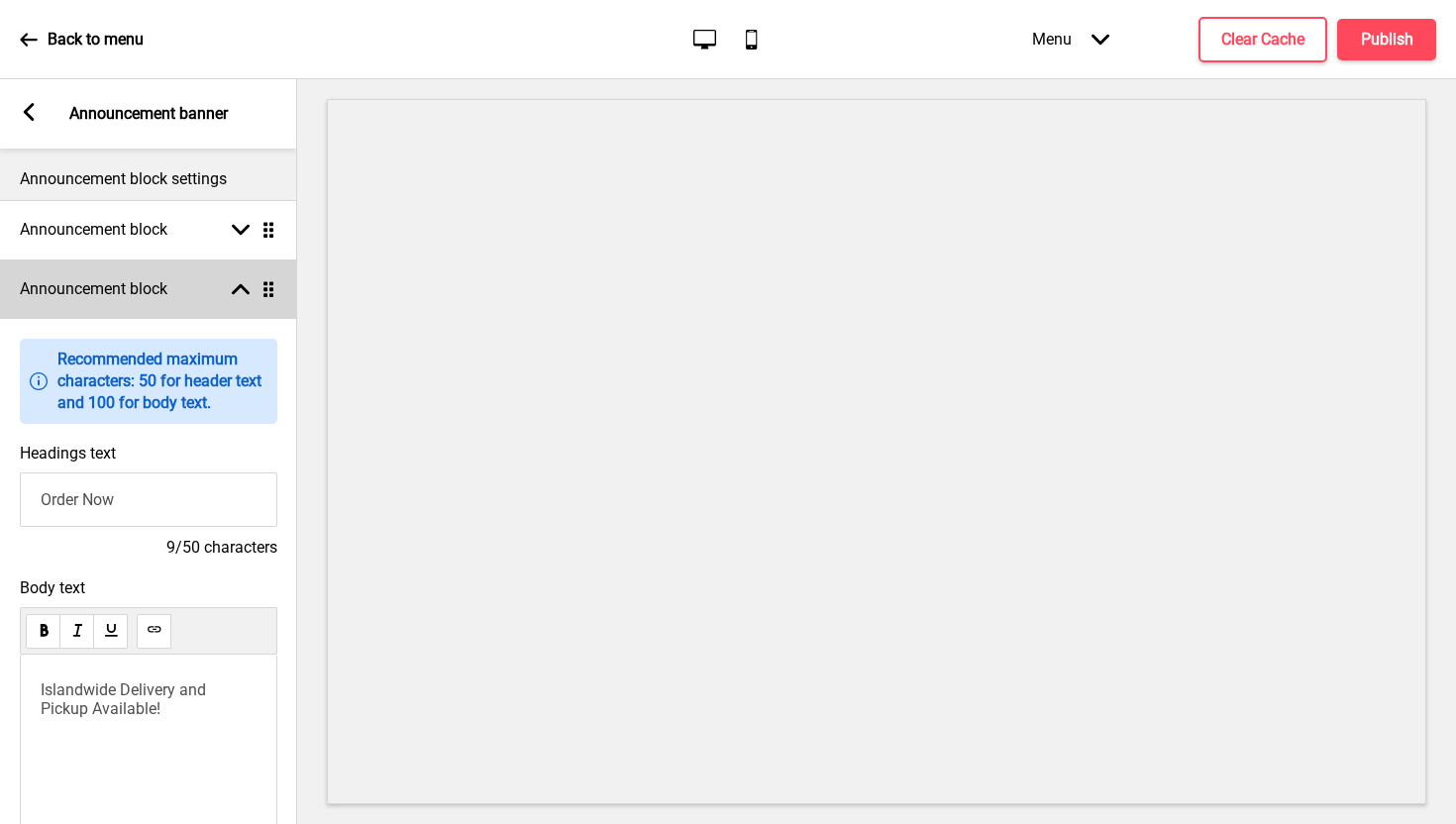 click on "Arrow up Drag" at bounding box center [250, 289] 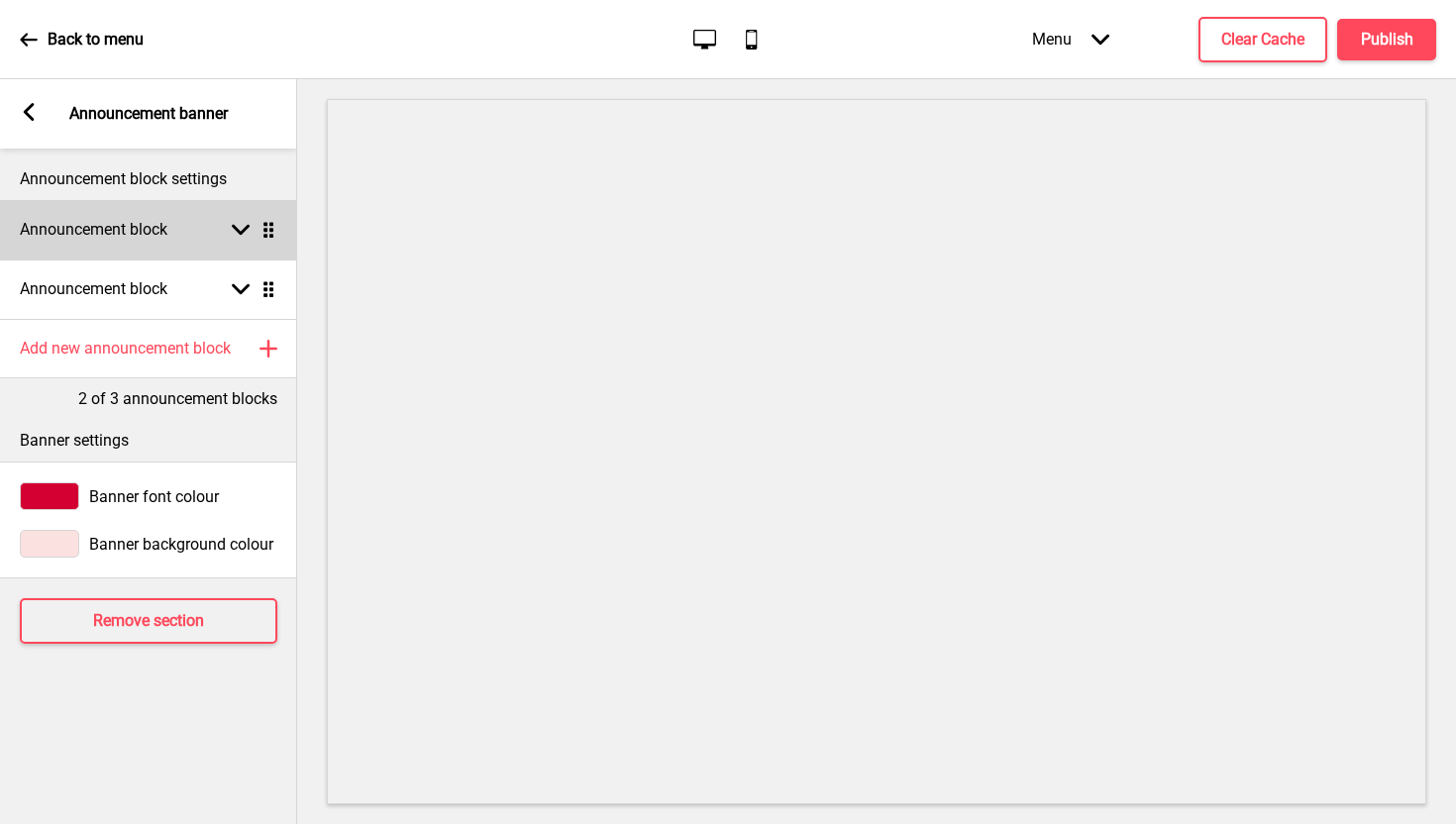 click on "Announcement block Arrow down Drag" at bounding box center [149, 230] 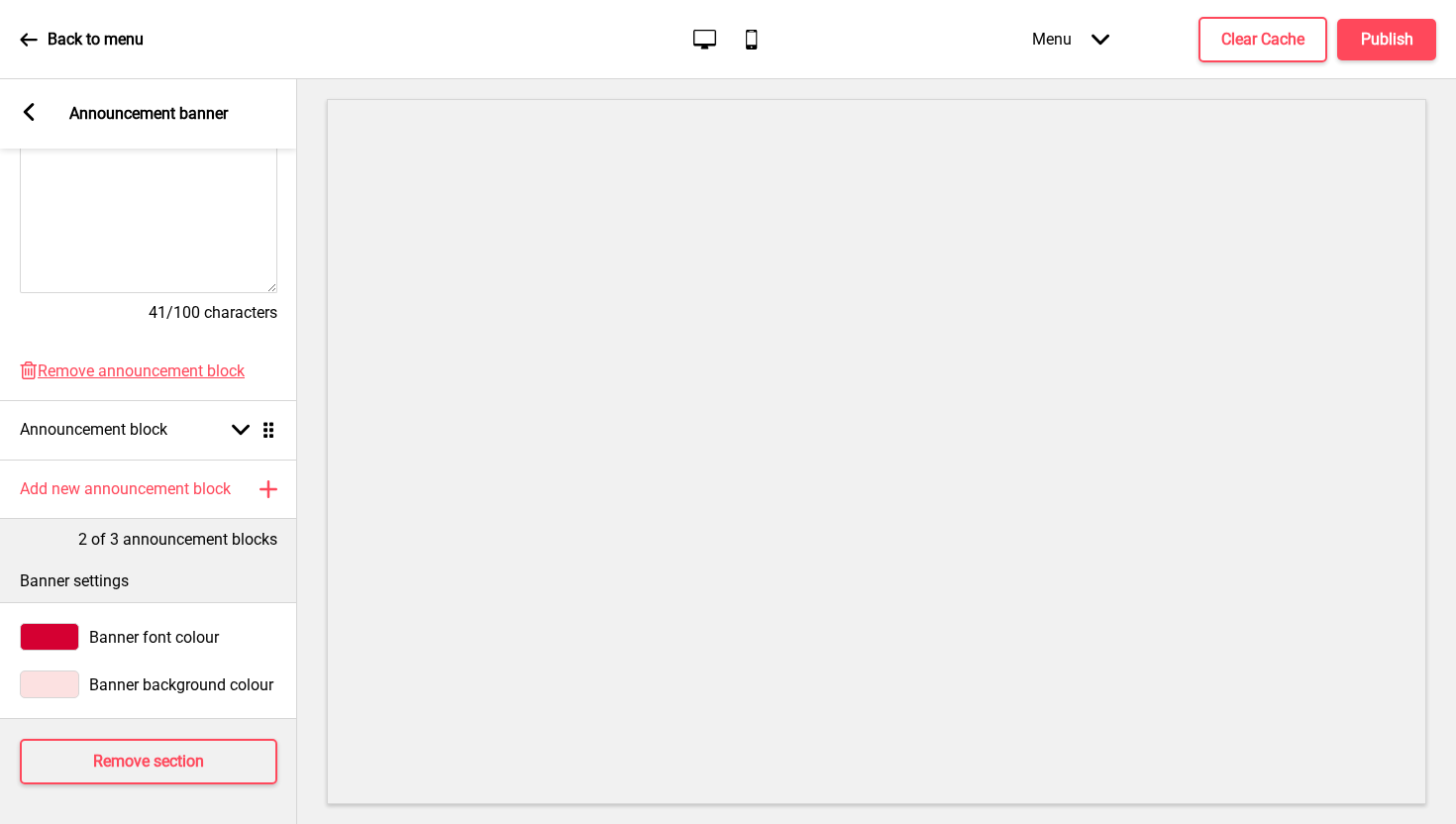 scroll, scrollTop: 0, scrollLeft: 0, axis: both 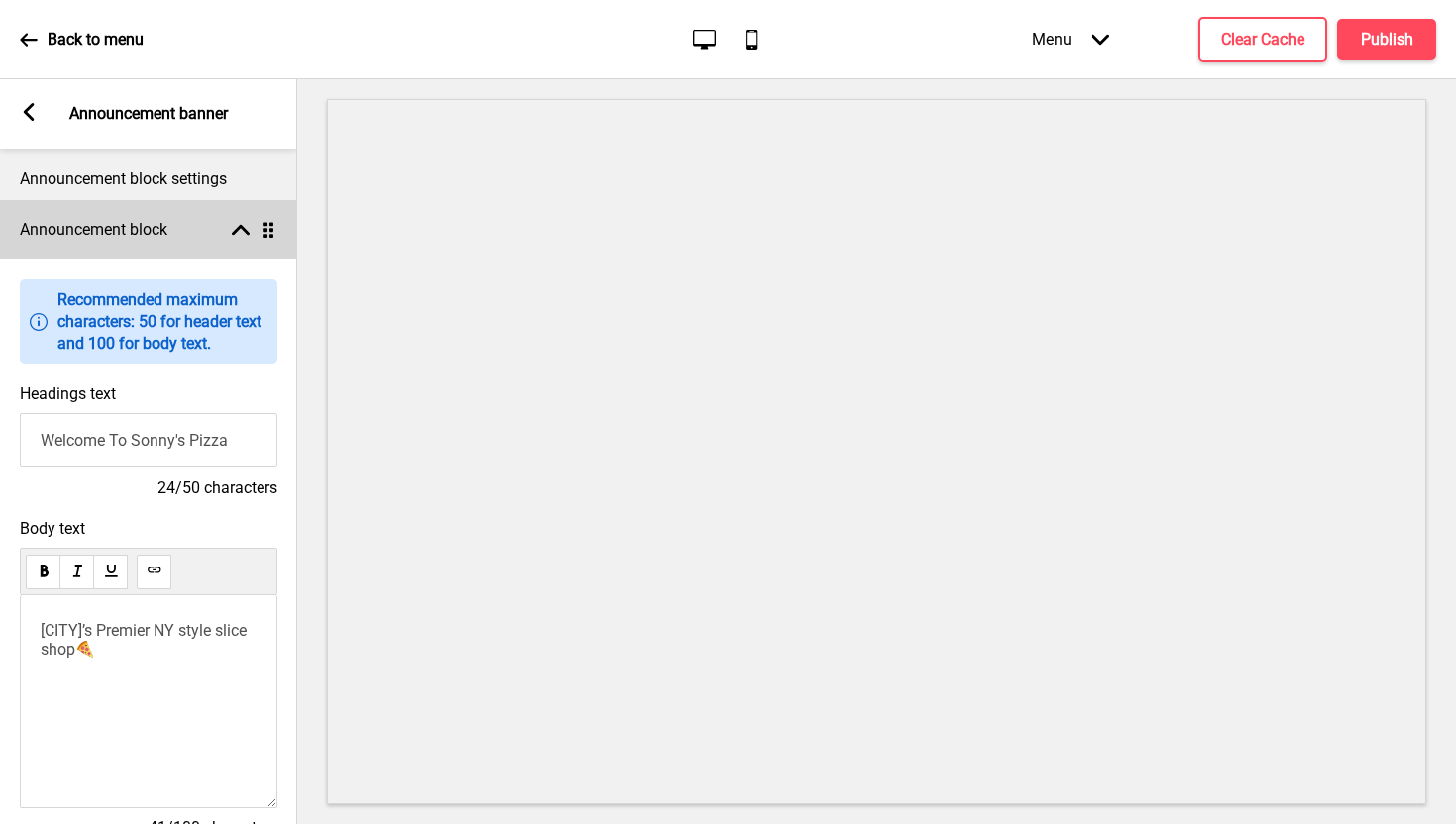 click on "Arrow up" 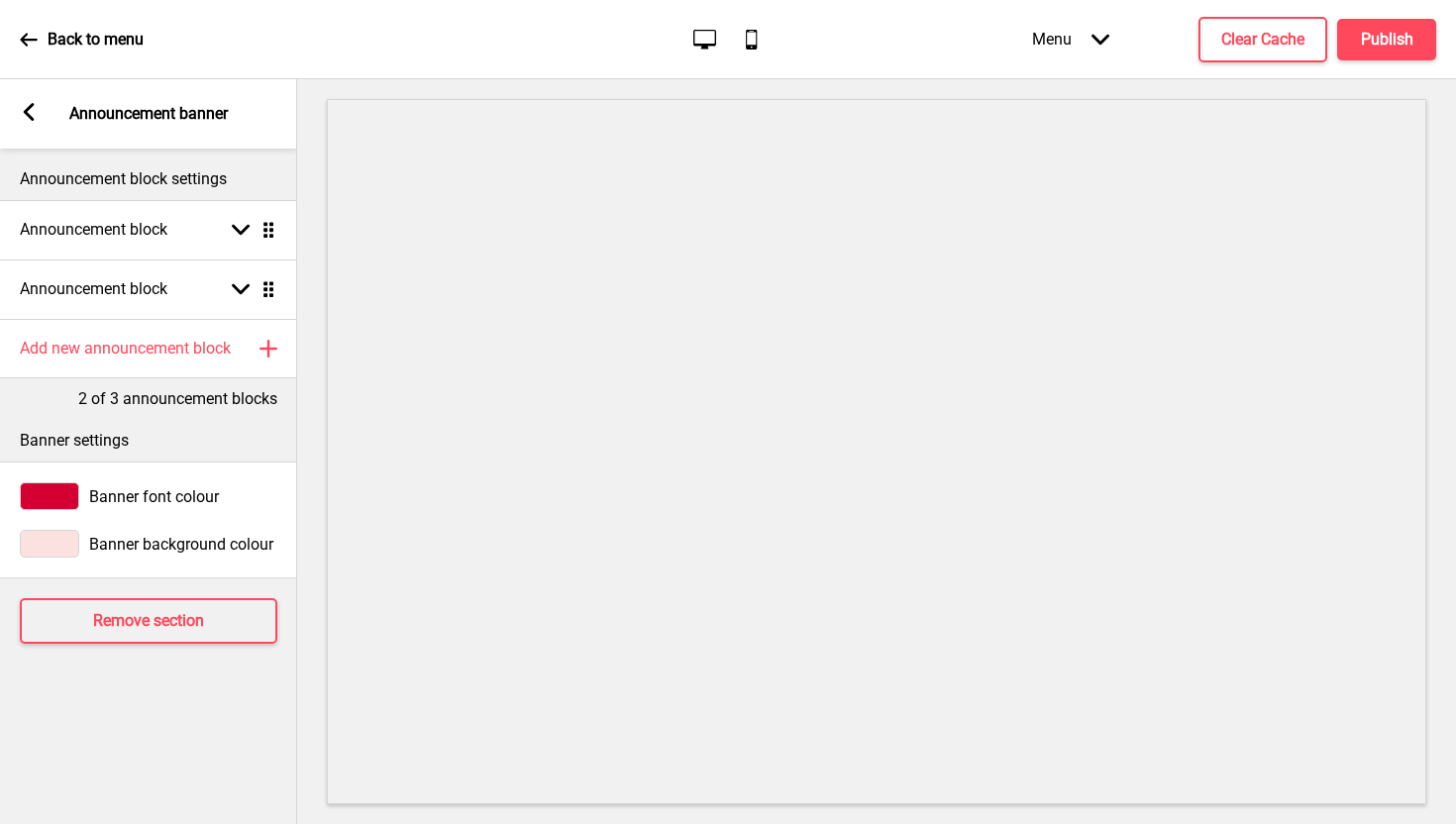 click 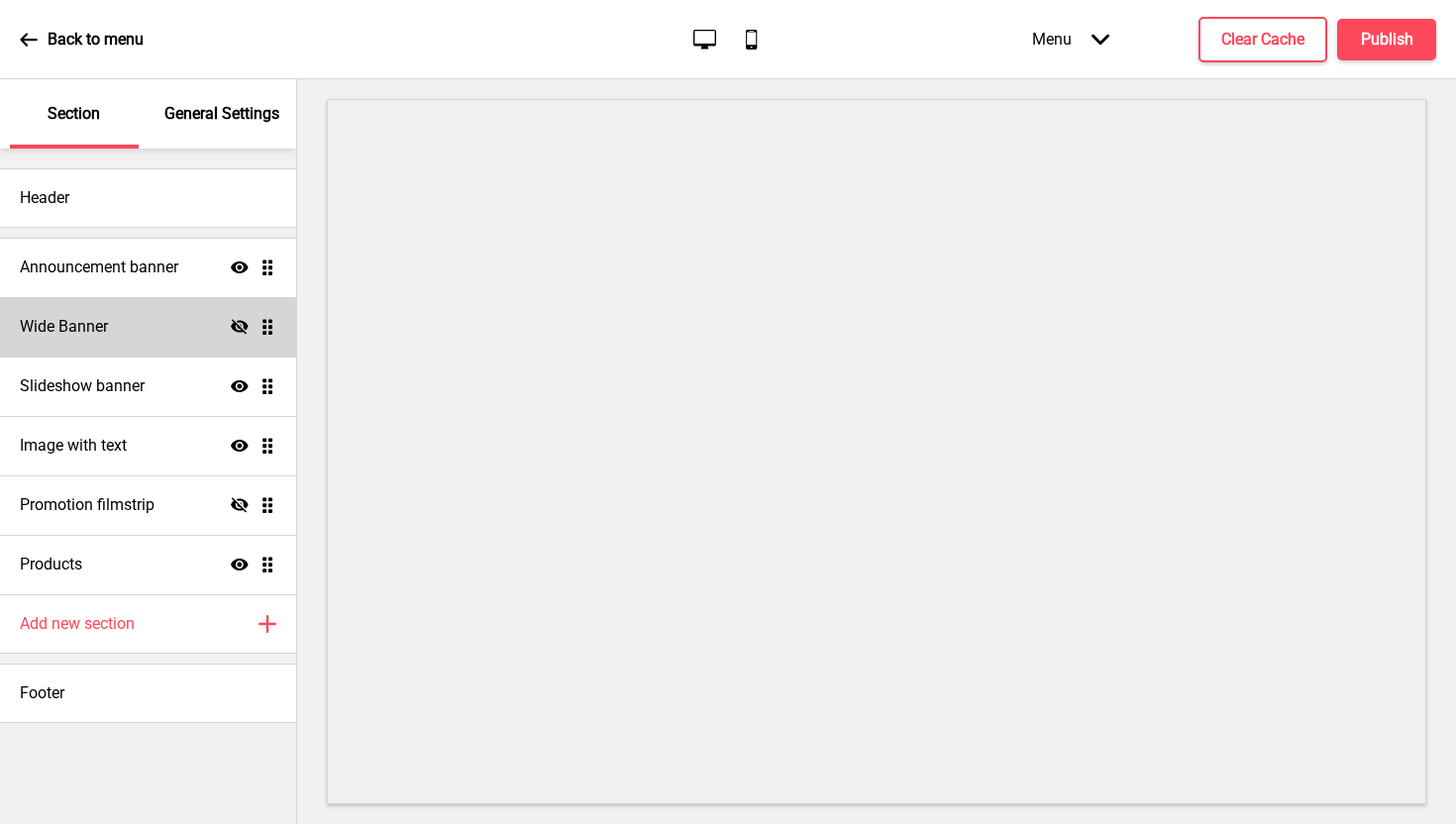 click on "Wide Banner Hide Drag" at bounding box center [148, 327] 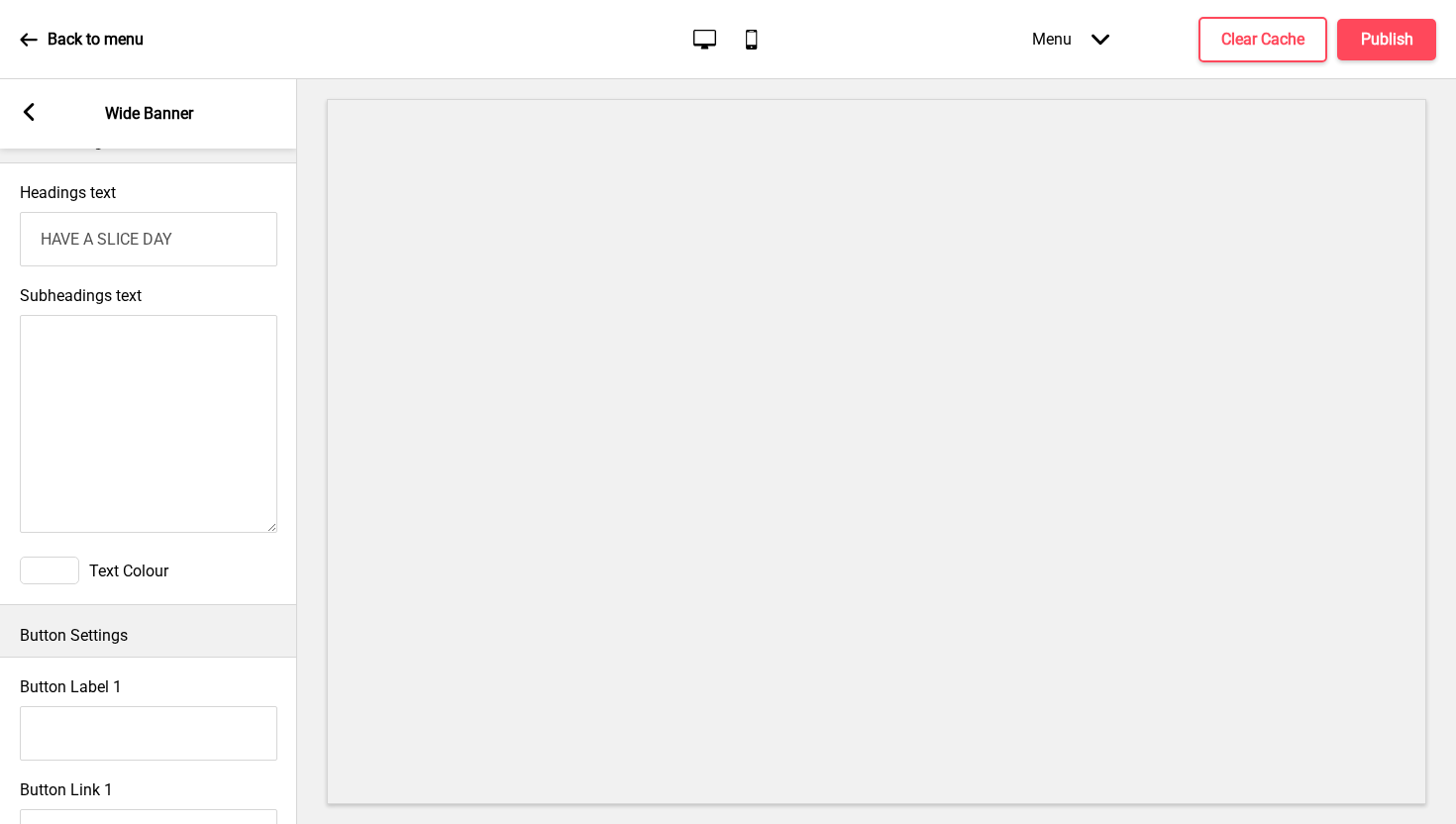 scroll, scrollTop: 970, scrollLeft: 0, axis: vertical 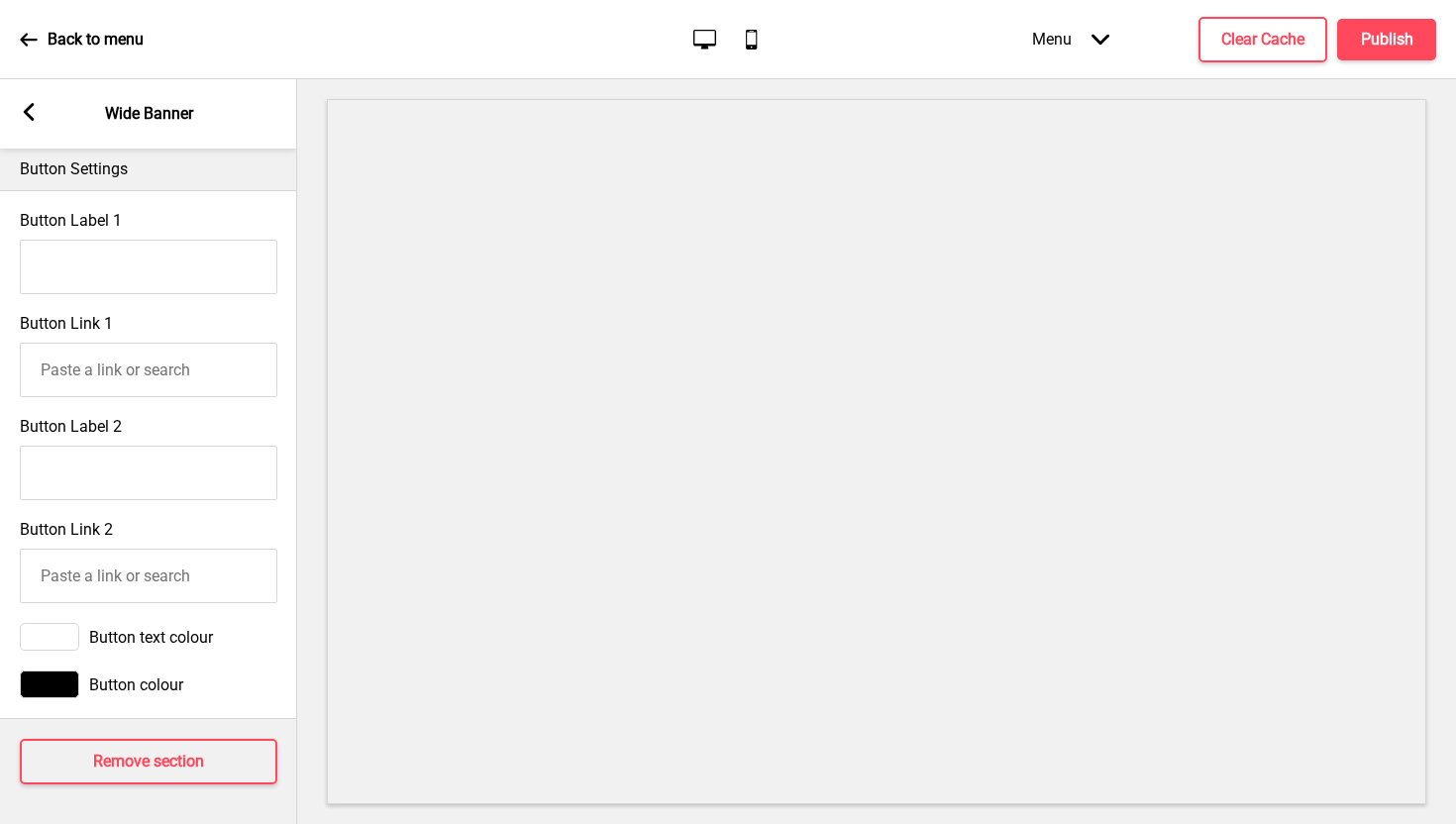 click 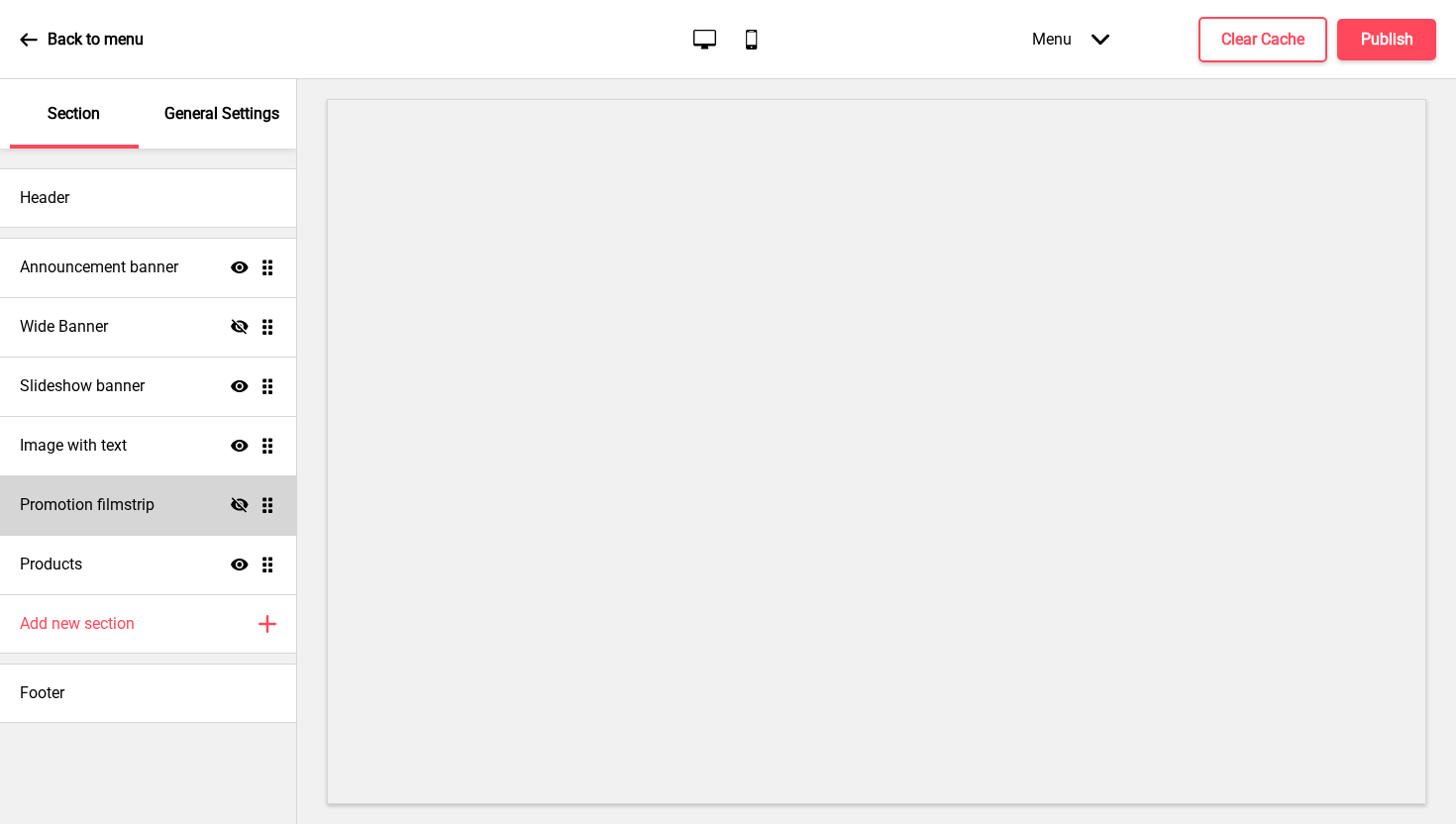 click on "Promotion filmstrip Hide Drag" at bounding box center [148, 505] 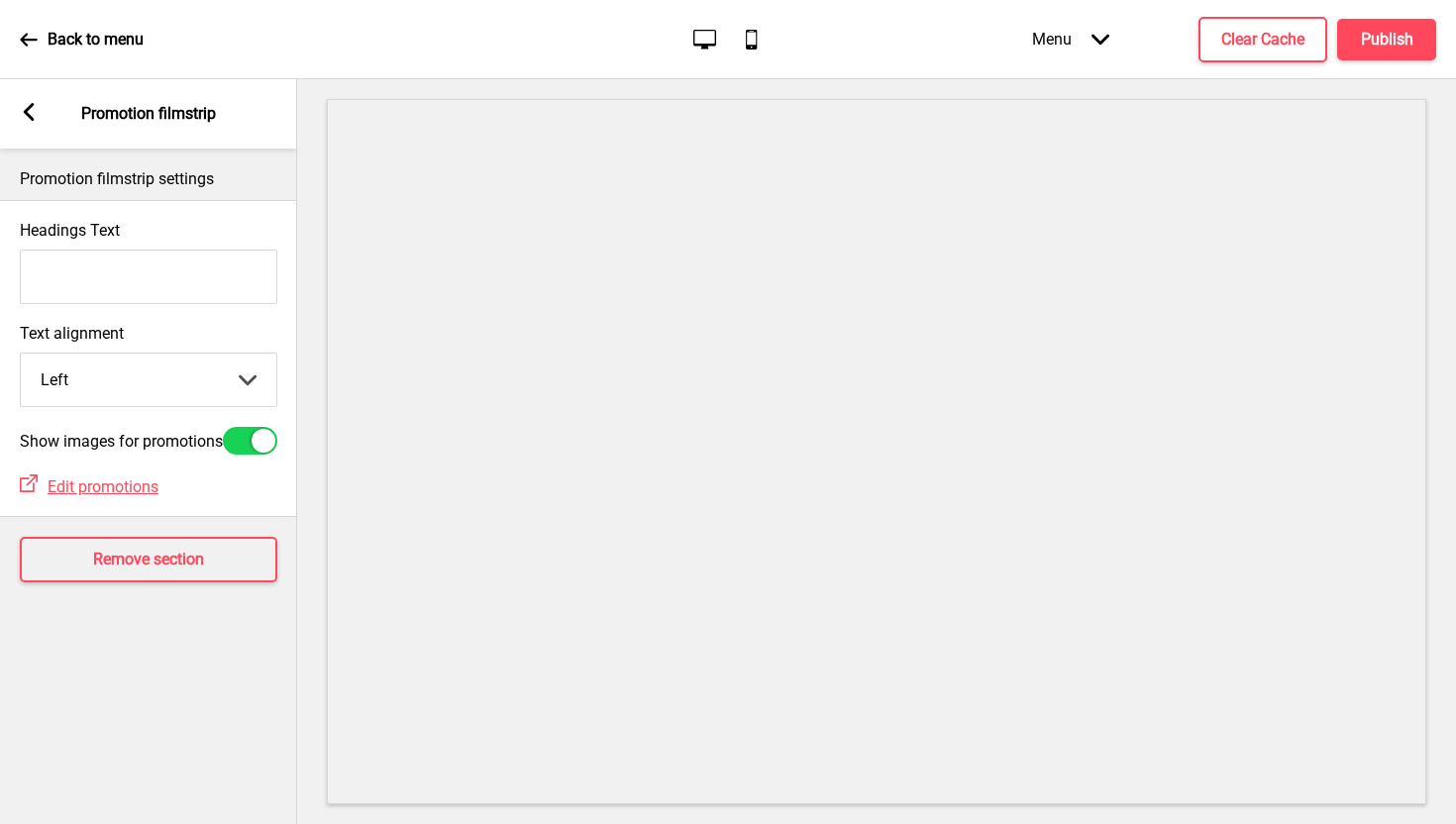 click 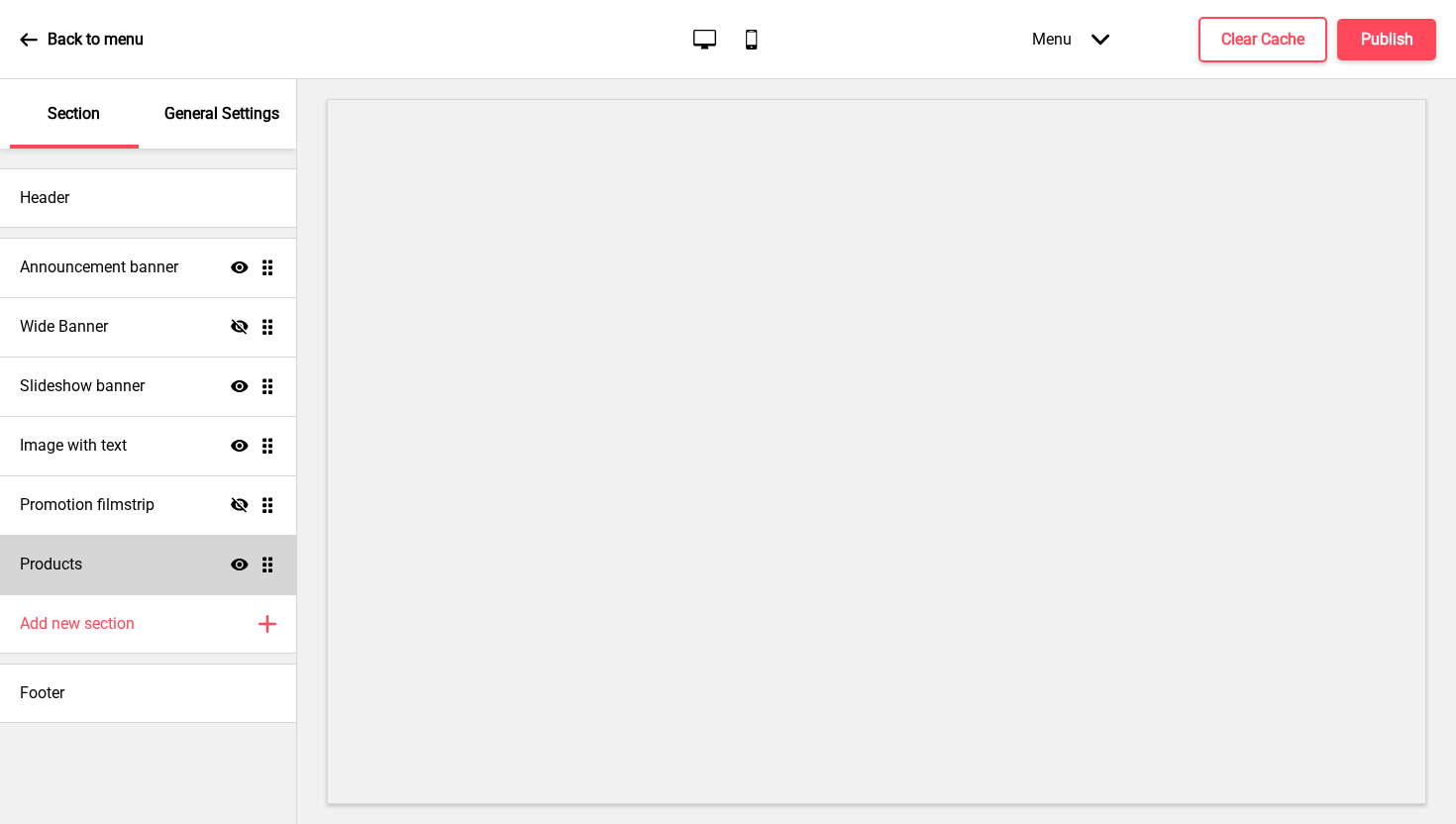 click on "Products Show Drag" at bounding box center [148, 565] 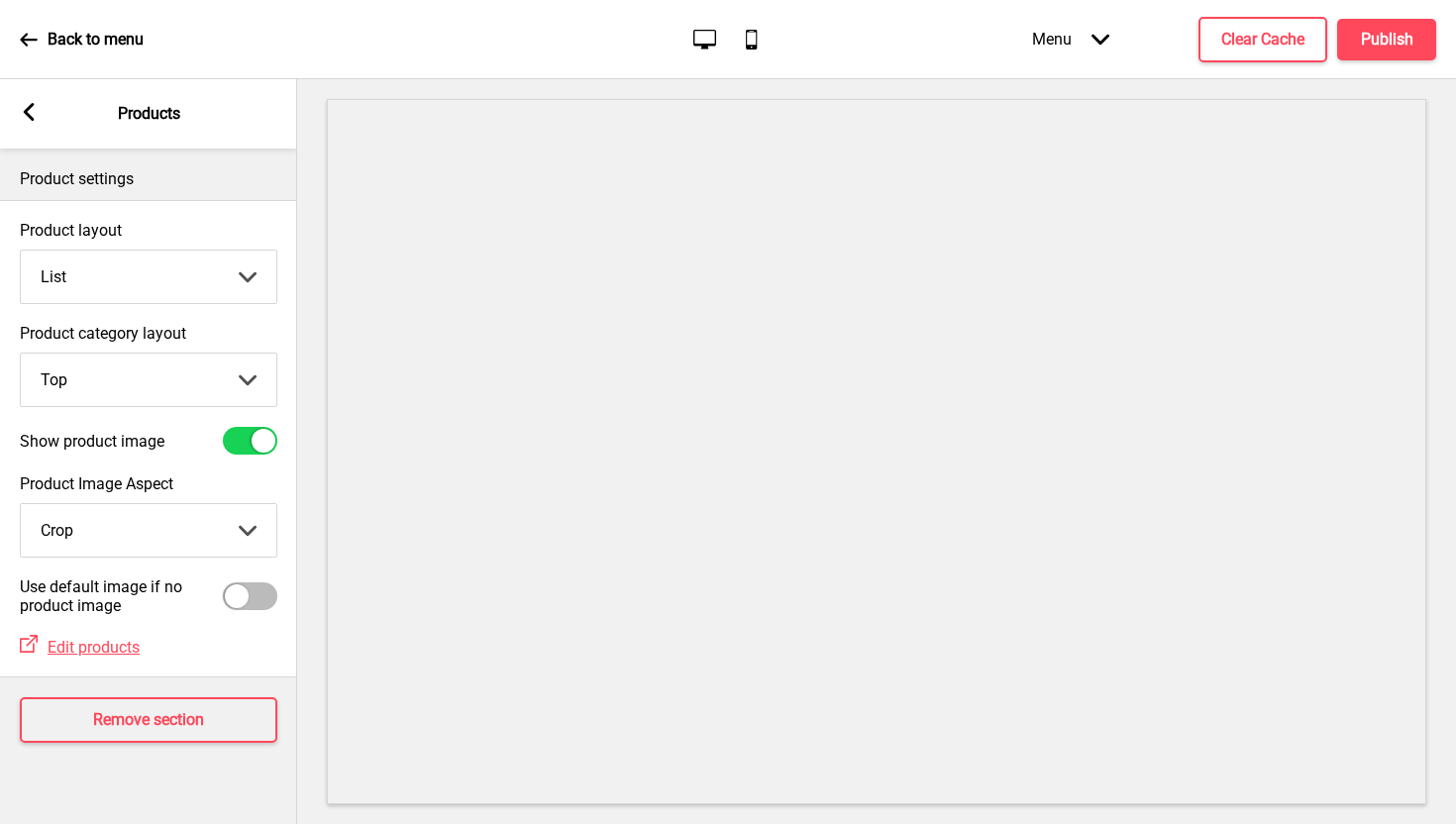 click on "Arrow left Products" at bounding box center (149, 114) 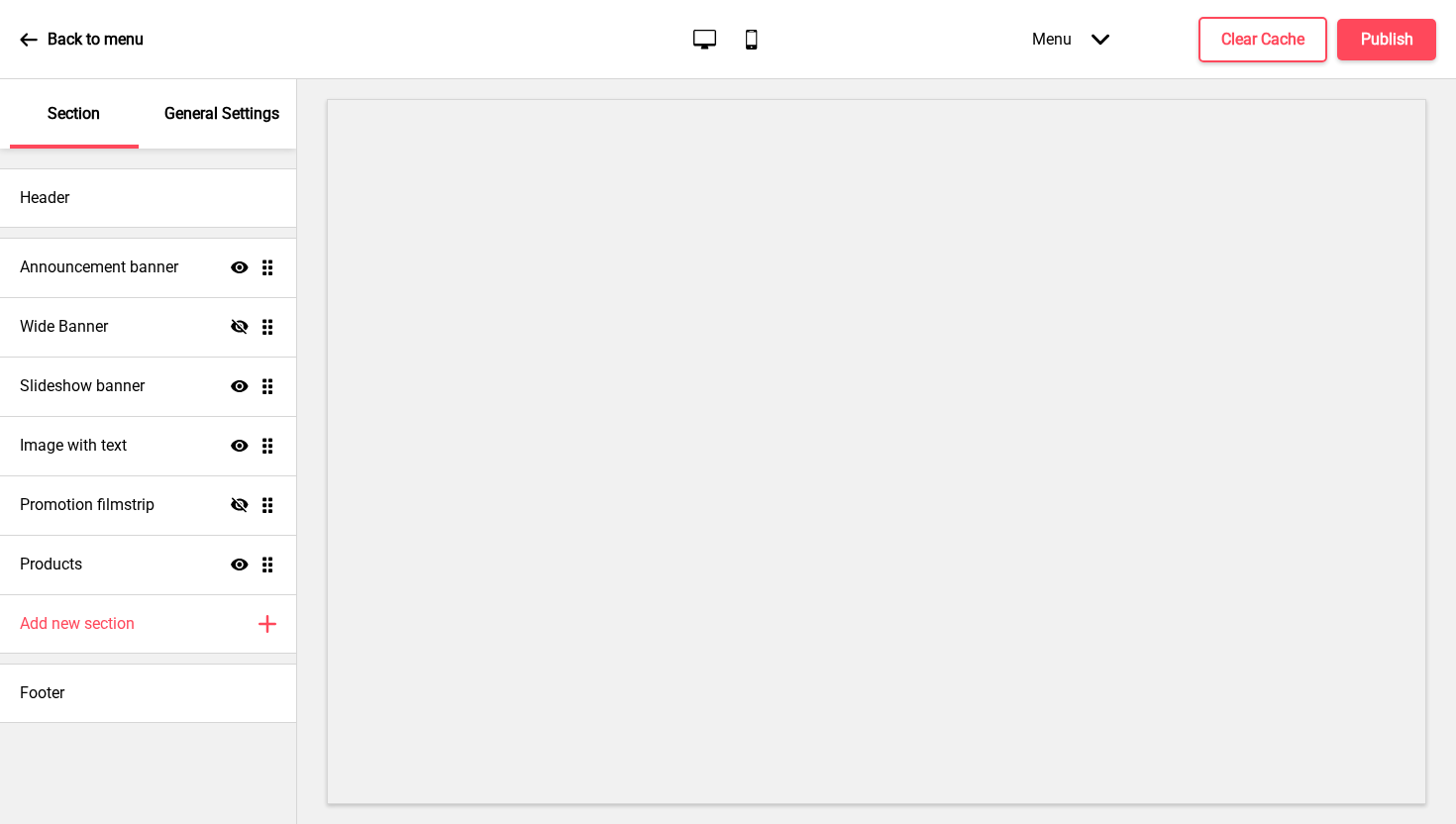 click on "Section" at bounding box center (74, 114) 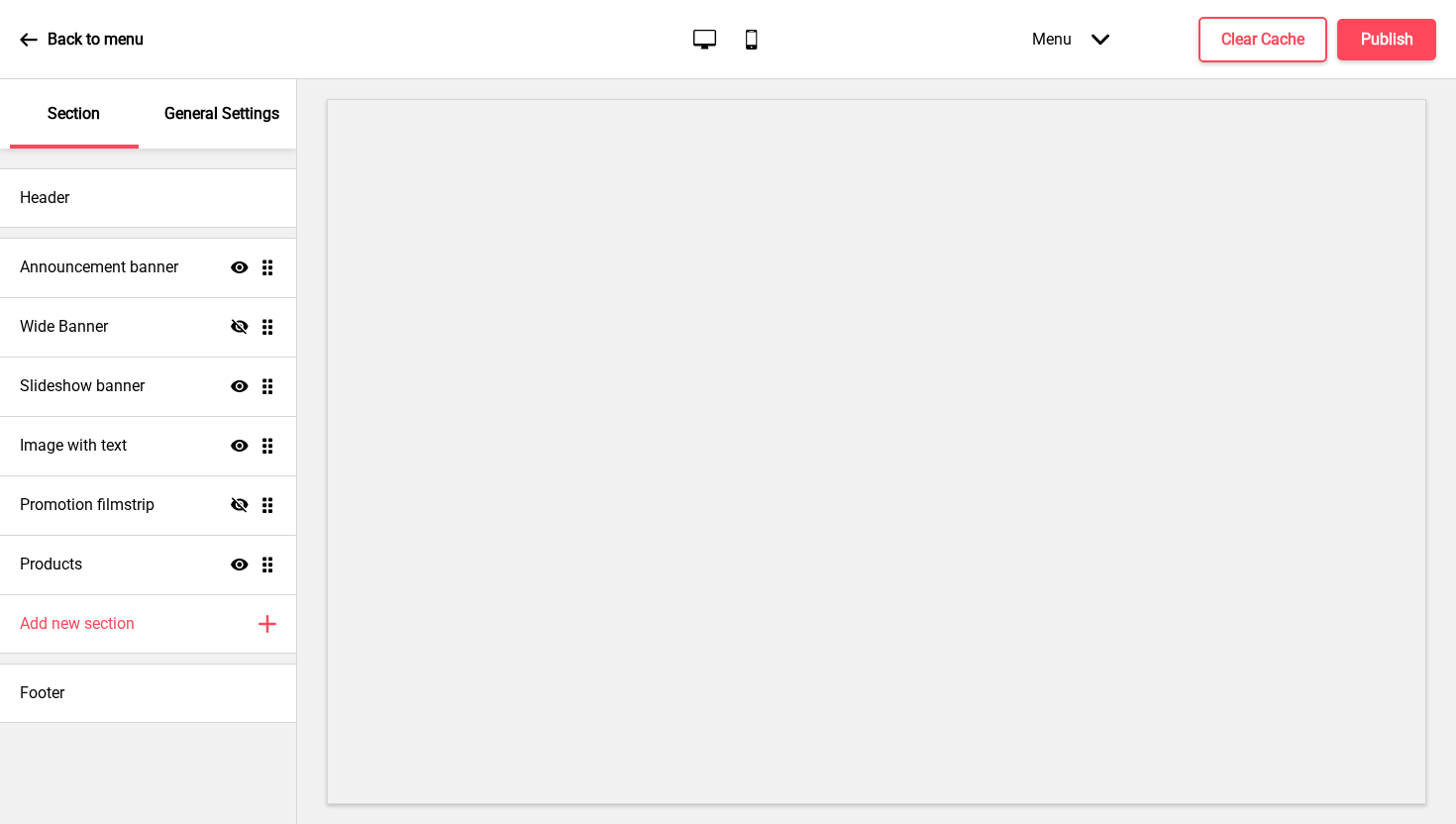 scroll, scrollTop: 0, scrollLeft: 0, axis: both 